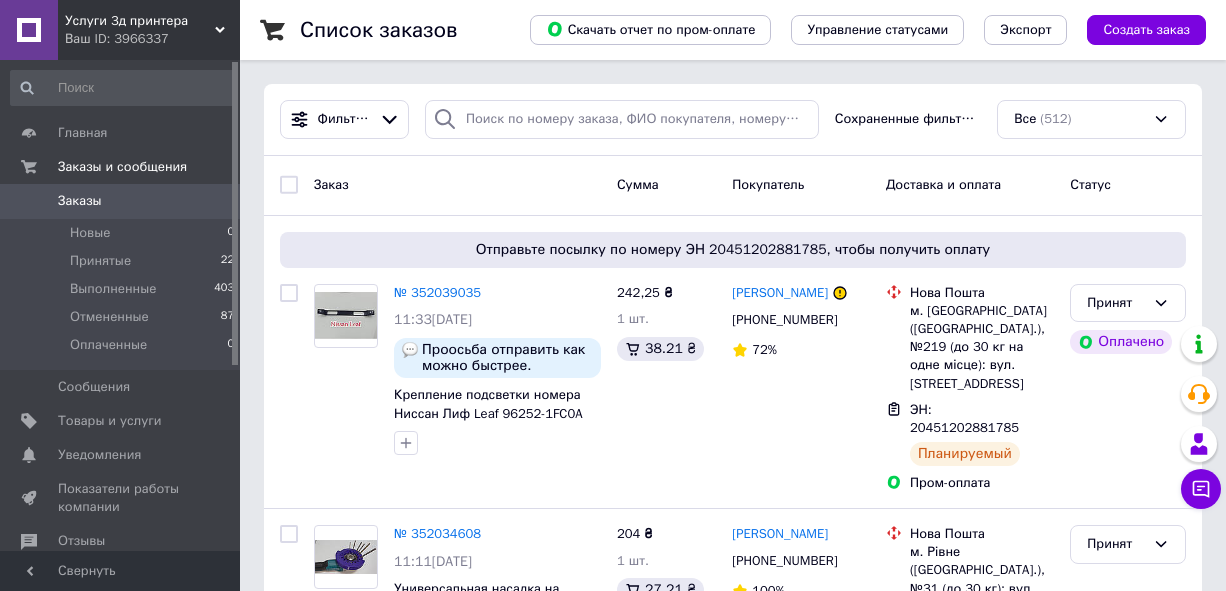 scroll, scrollTop: 0, scrollLeft: 0, axis: both 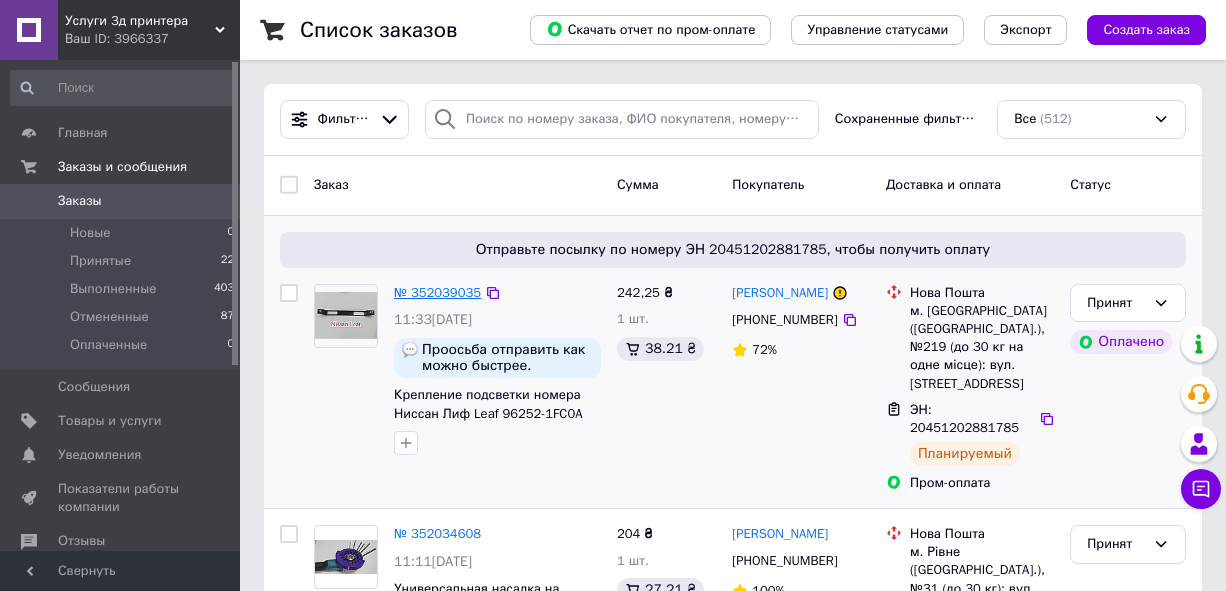 click on "№ 352039035" at bounding box center [437, 292] 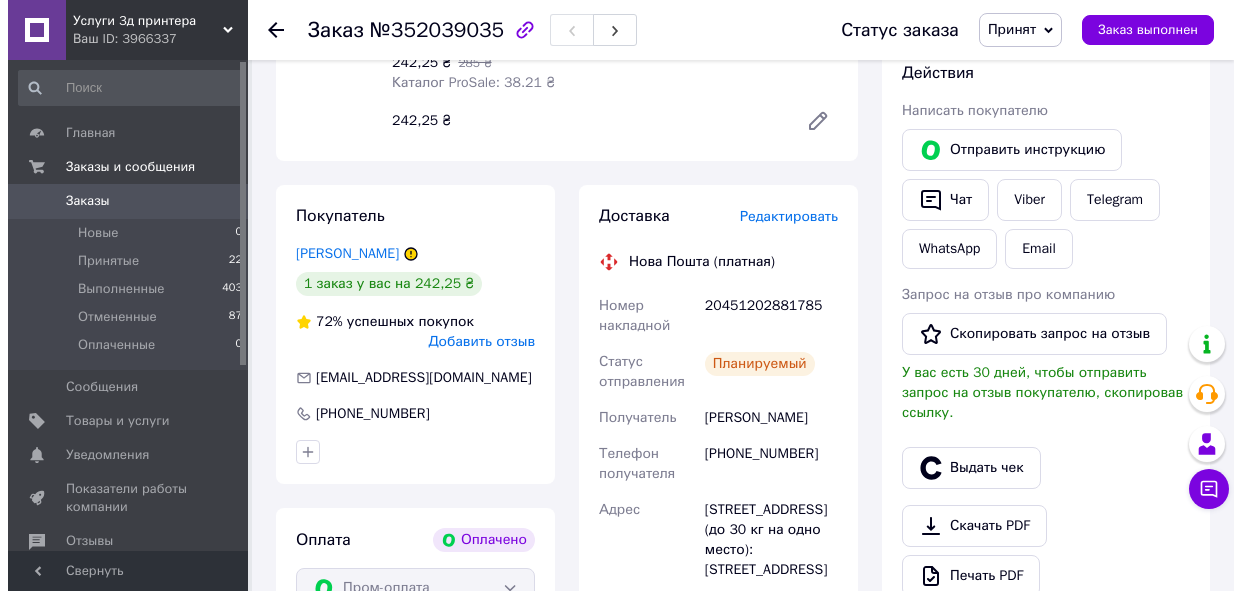 scroll, scrollTop: 500, scrollLeft: 0, axis: vertical 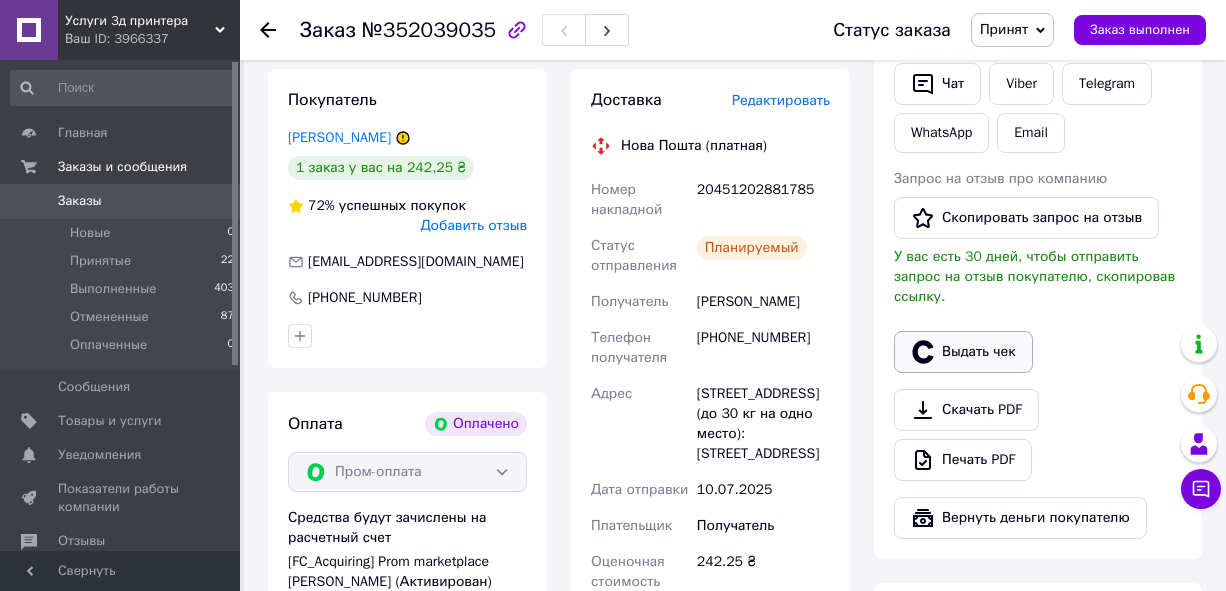 click on "Выдать чек" at bounding box center [963, 352] 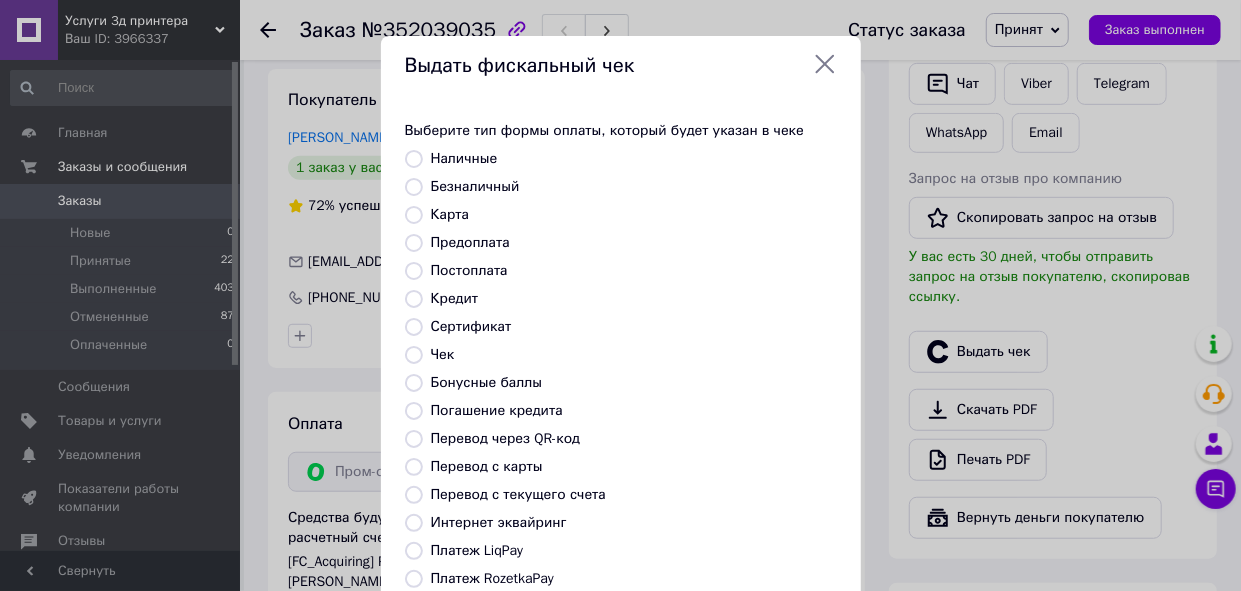 click on "Предоплата" at bounding box center [414, 243] 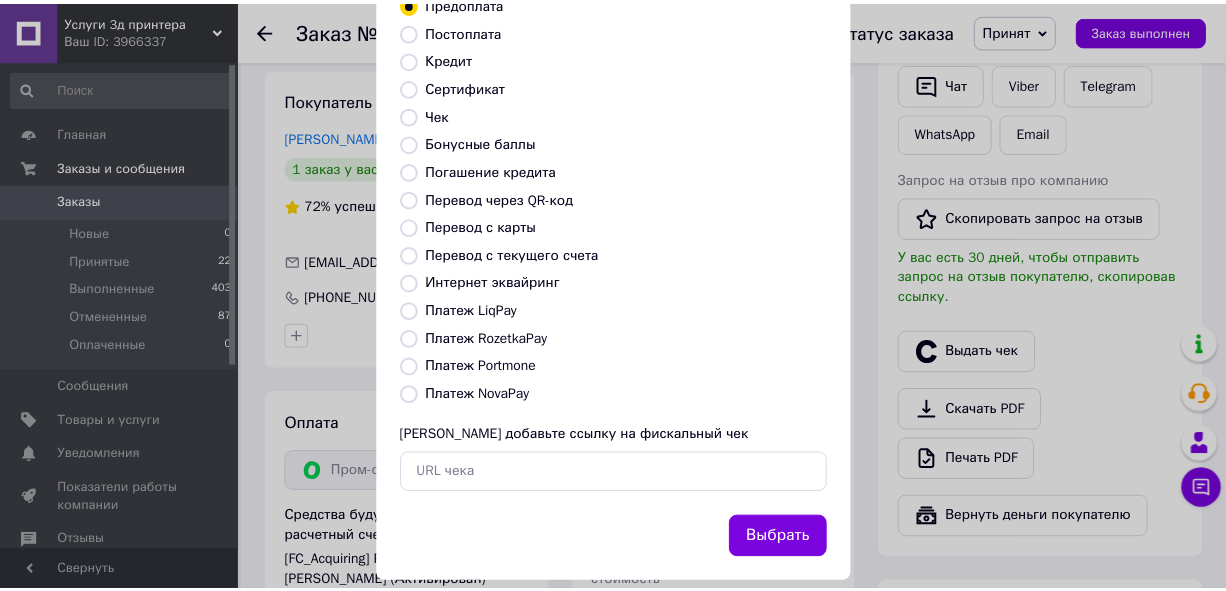 scroll, scrollTop: 266, scrollLeft: 0, axis: vertical 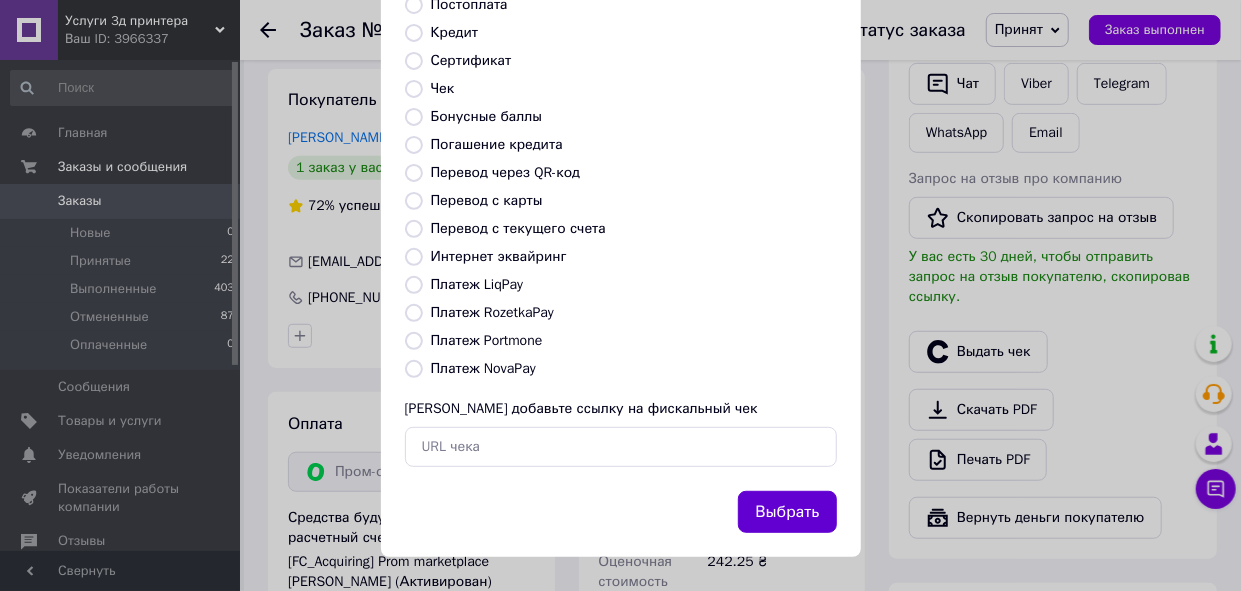 click on "Выбрать" at bounding box center (787, 512) 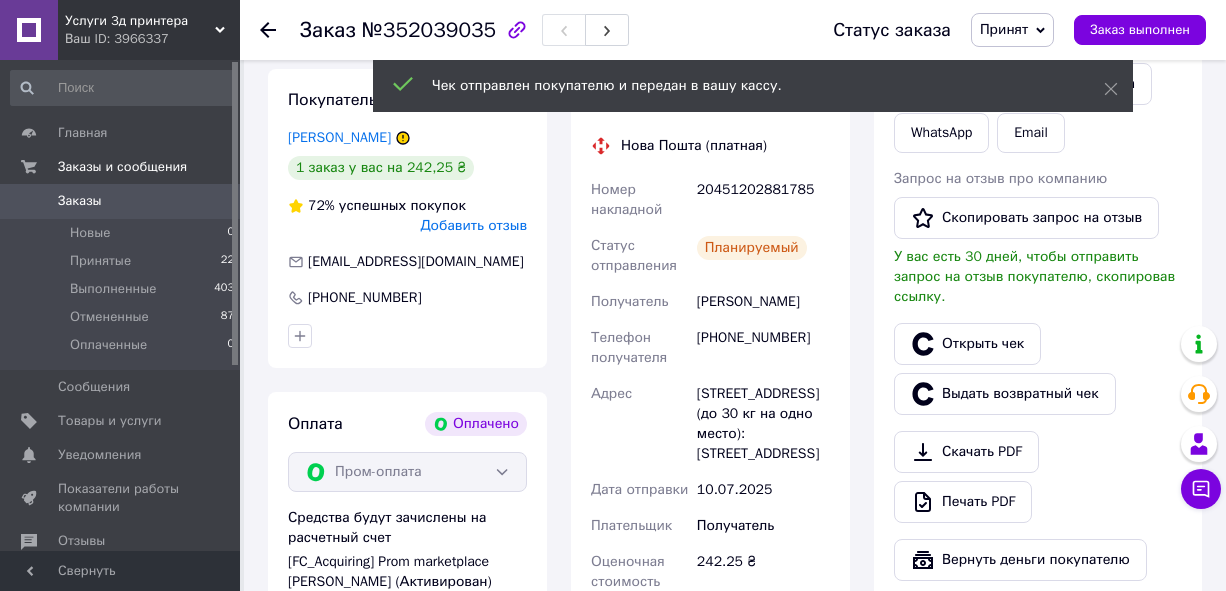click 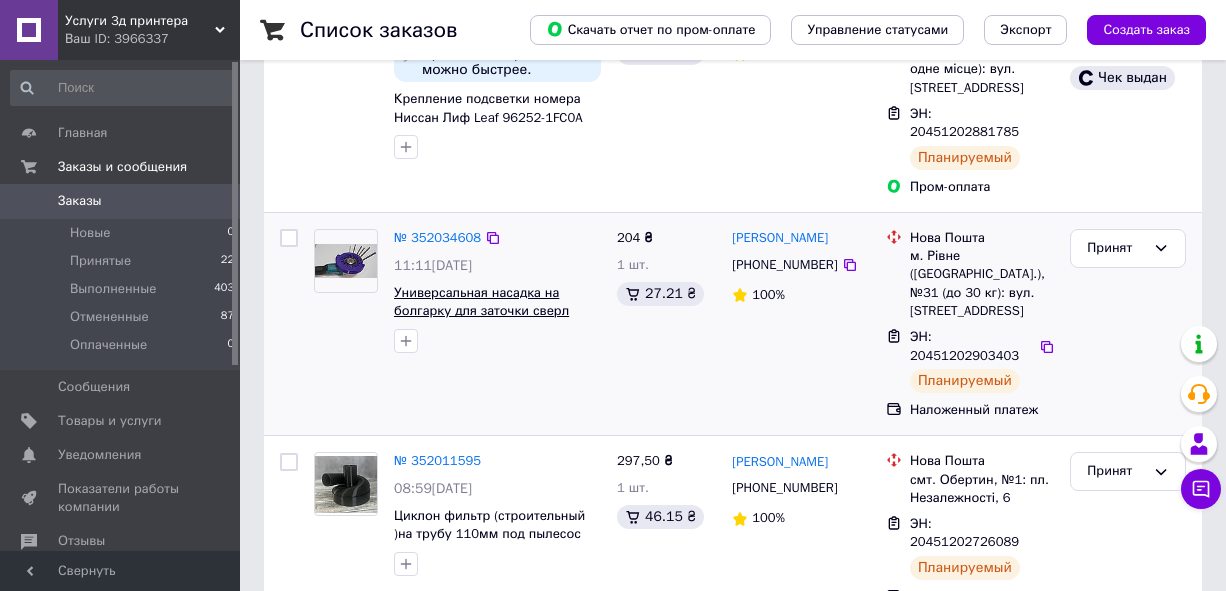 scroll, scrollTop: 300, scrollLeft: 0, axis: vertical 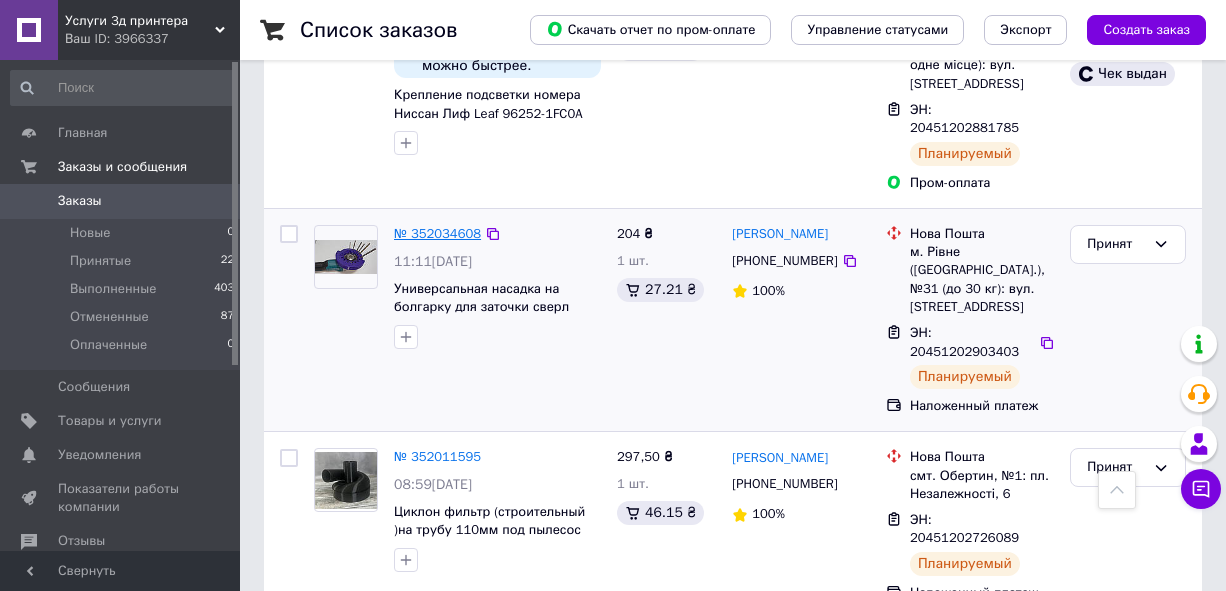 click on "№ 352034608" at bounding box center (437, 233) 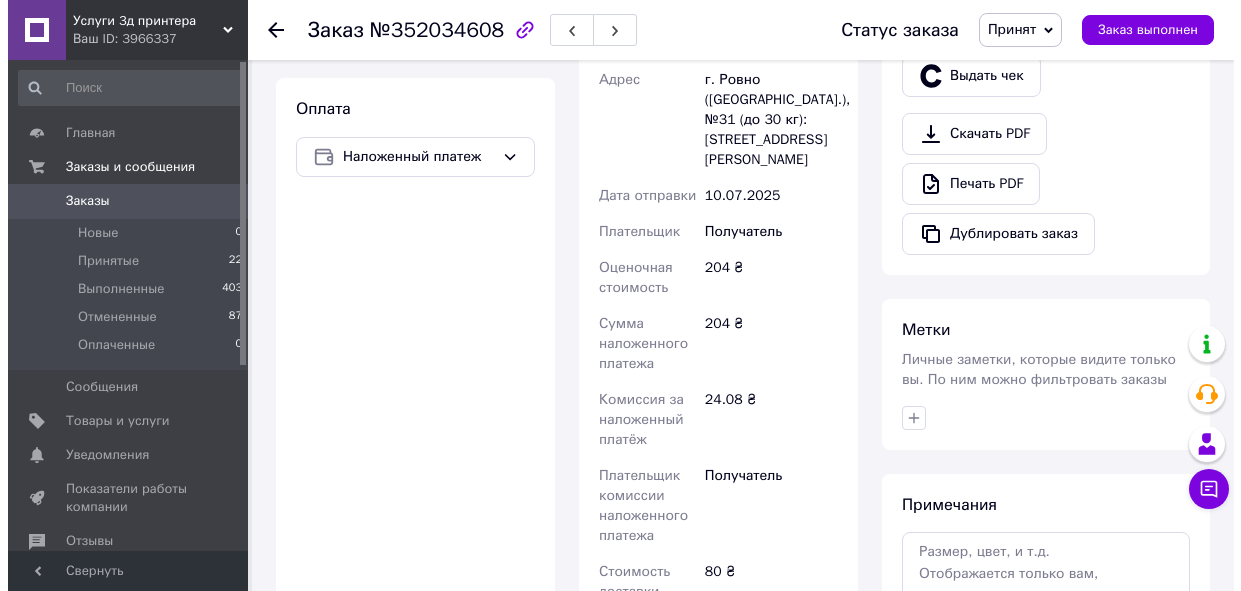 scroll, scrollTop: 600, scrollLeft: 0, axis: vertical 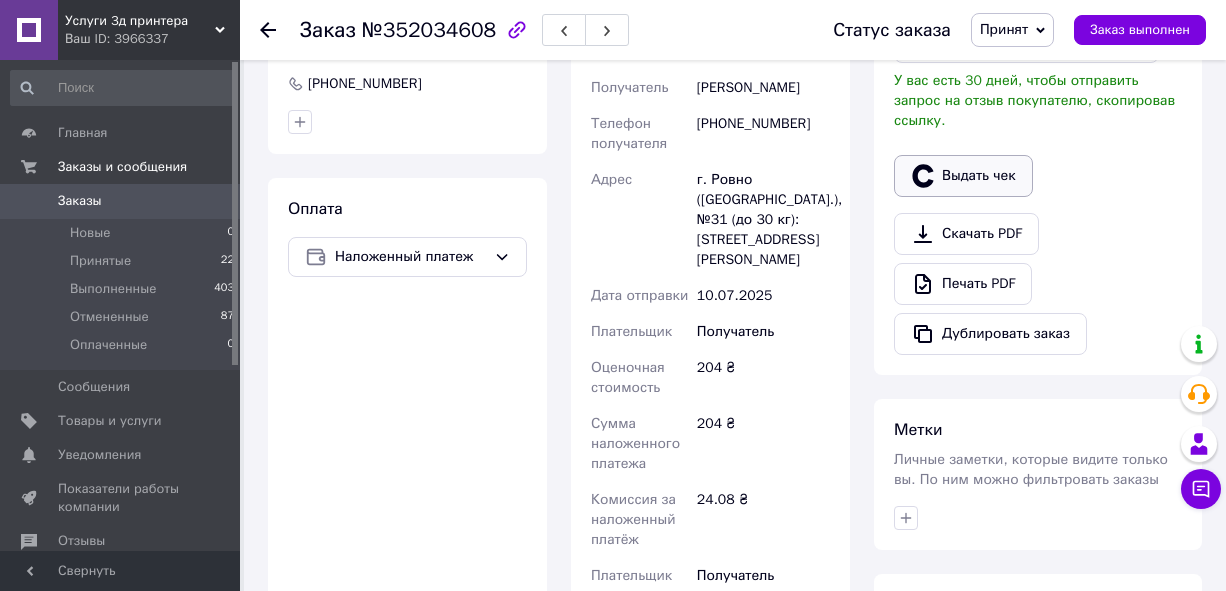 click on "Выдать чек" at bounding box center (963, 176) 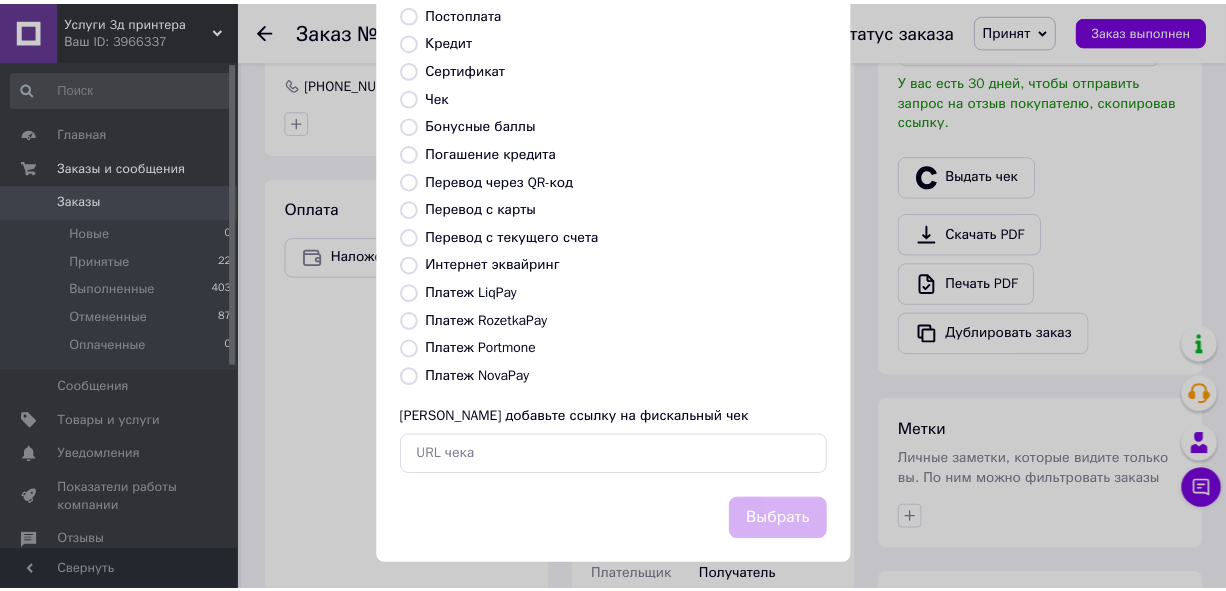scroll, scrollTop: 266, scrollLeft: 0, axis: vertical 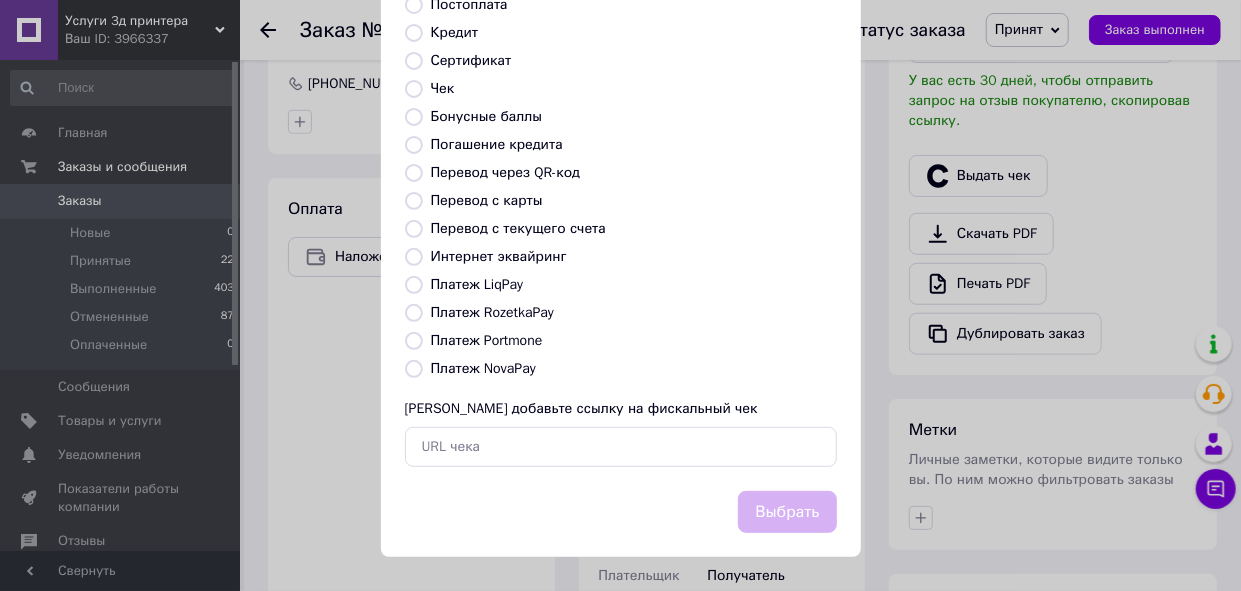 click on "Платеж NovaPay" at bounding box center (414, 369) 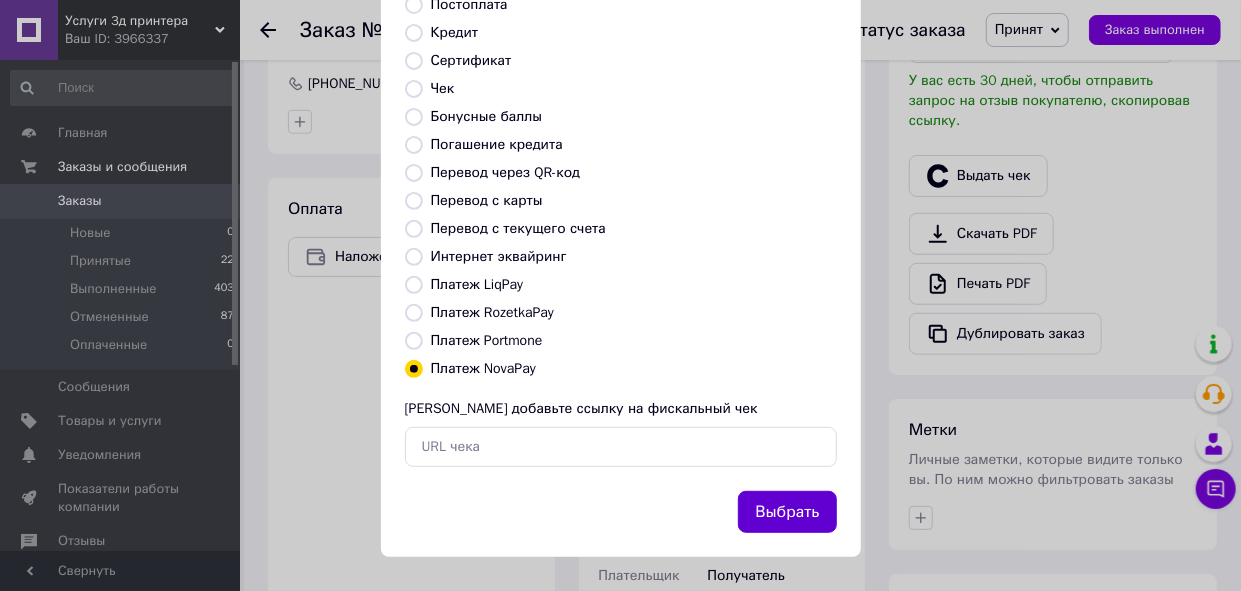 click on "Выбрать" at bounding box center [787, 512] 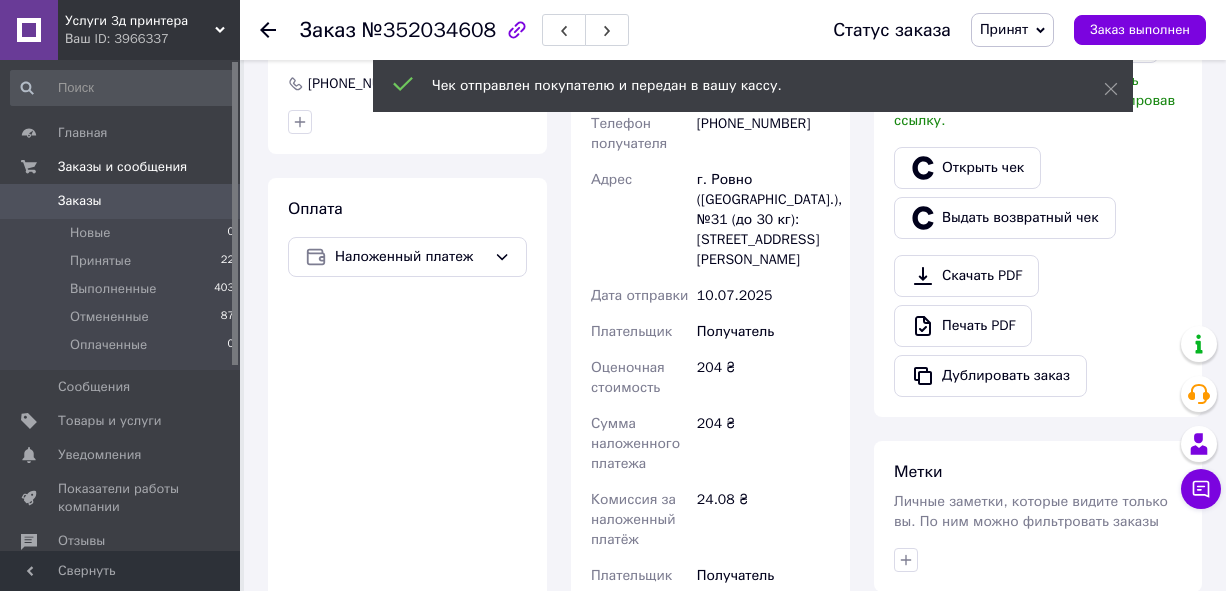 click 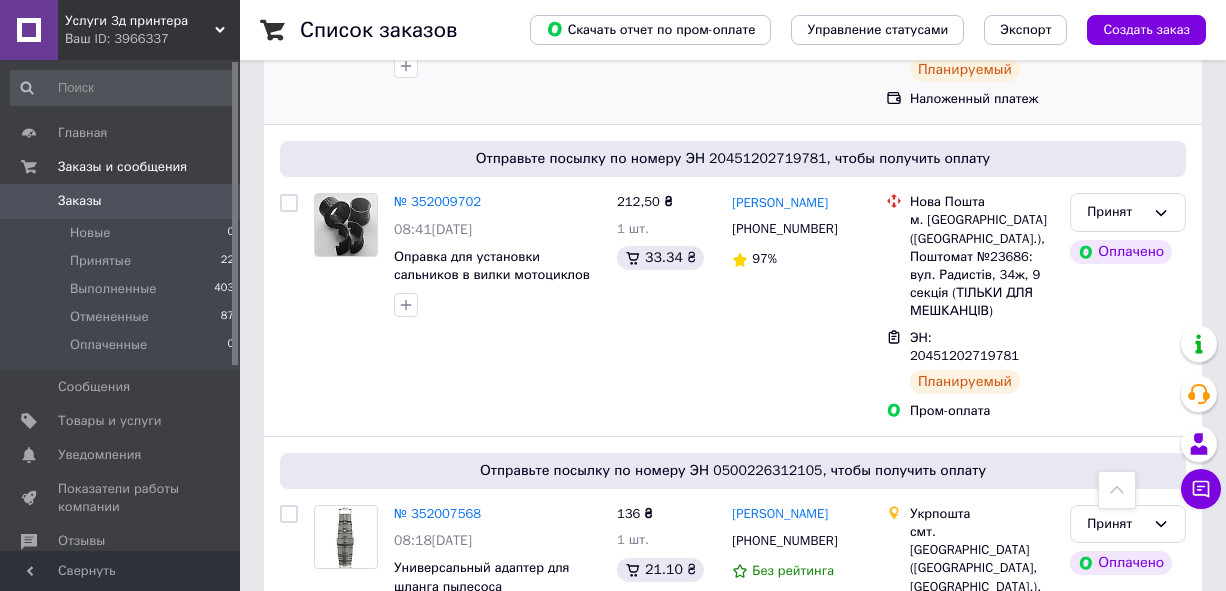 scroll, scrollTop: 900, scrollLeft: 0, axis: vertical 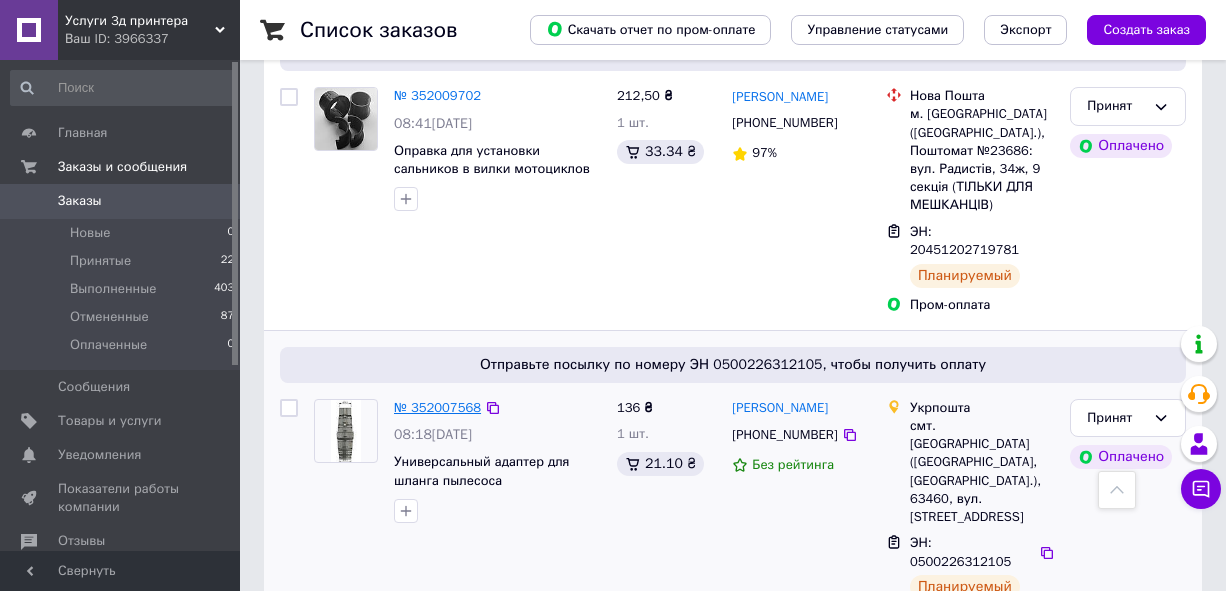 click on "№ 352007568" at bounding box center (437, 407) 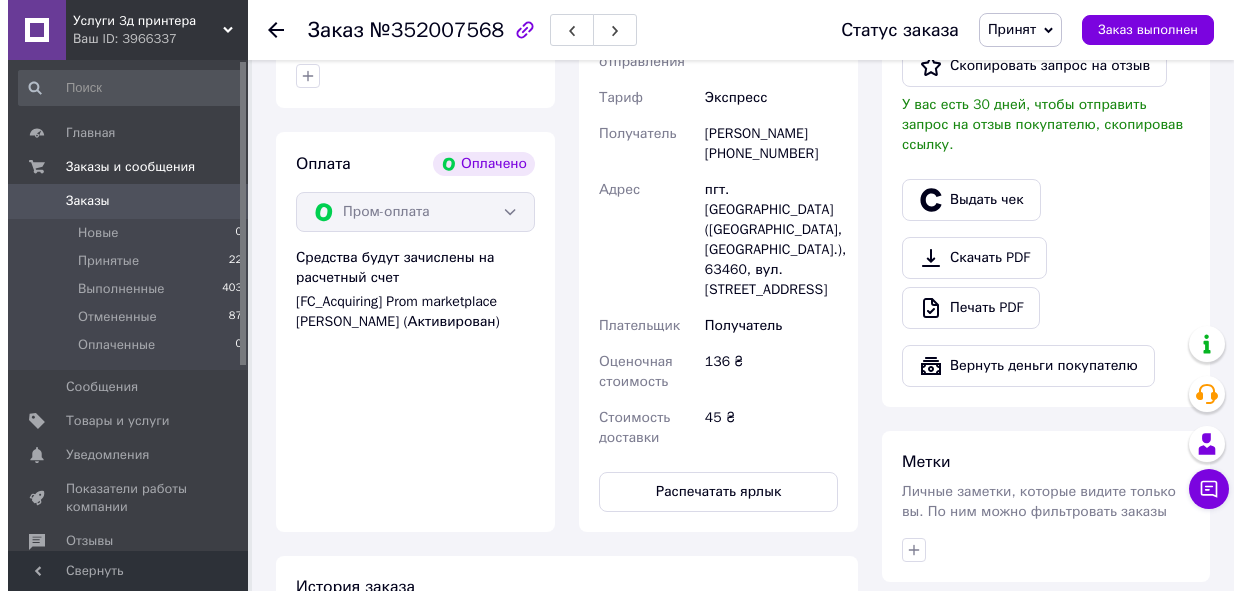 scroll, scrollTop: 536, scrollLeft: 0, axis: vertical 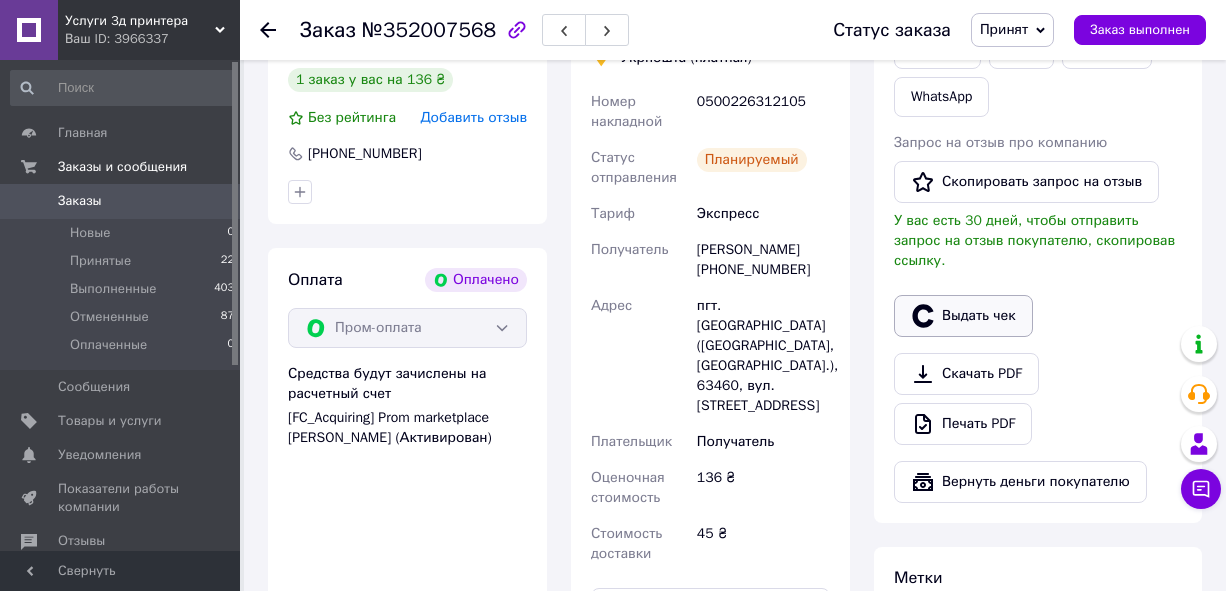 click on "Выдать чек" at bounding box center (963, 316) 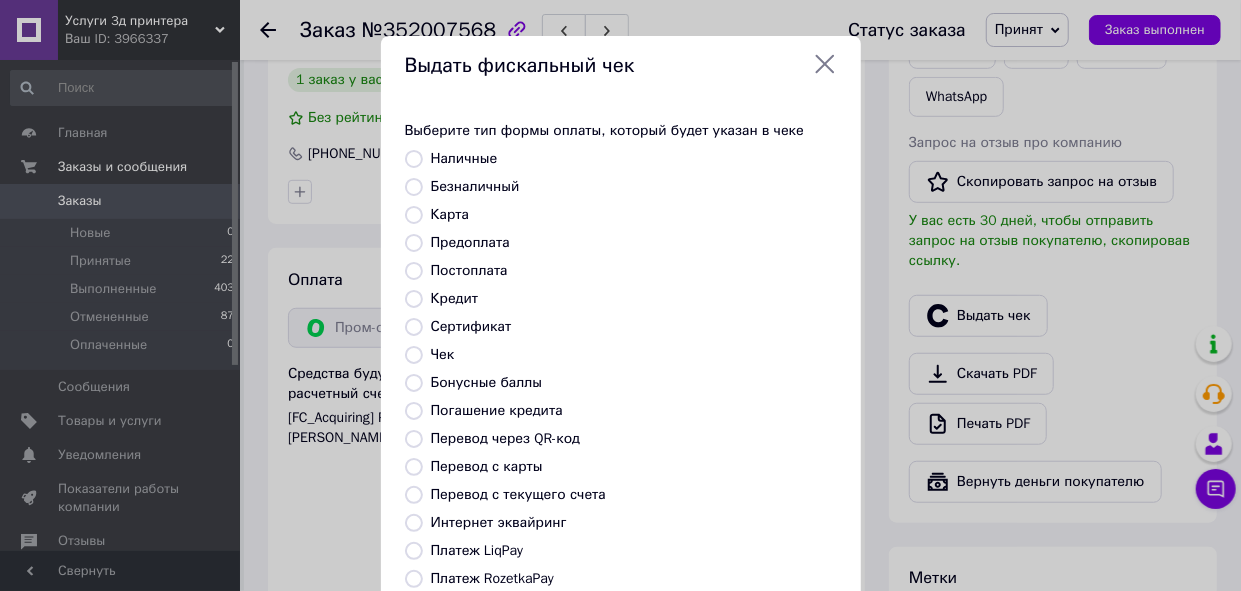 click on "Предоплата" at bounding box center [414, 243] 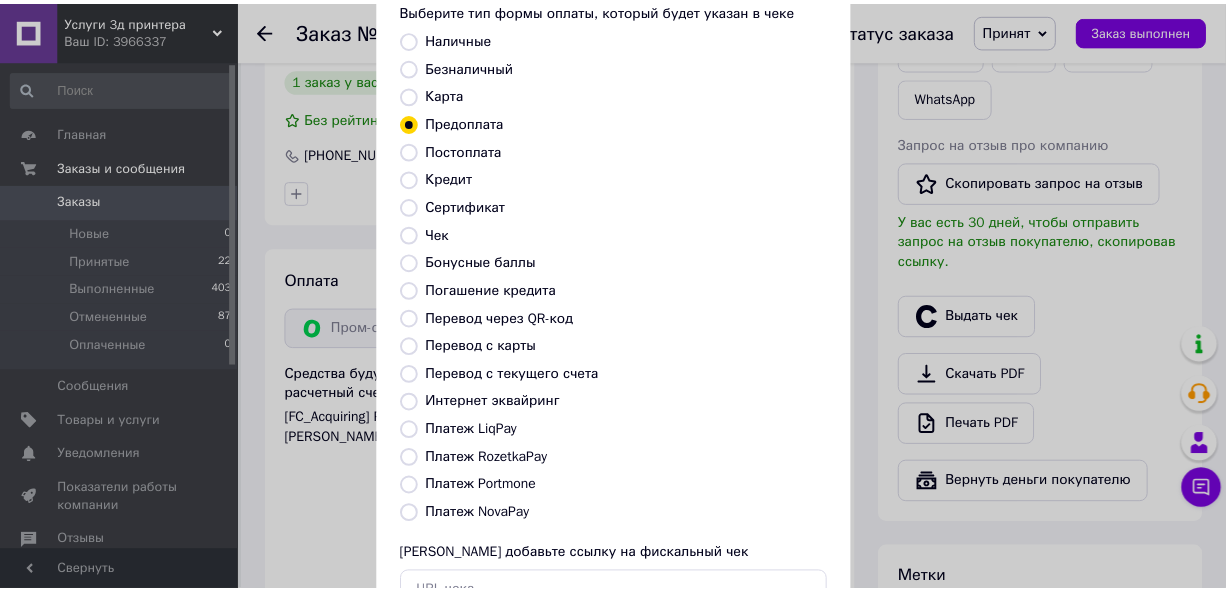 scroll, scrollTop: 266, scrollLeft: 0, axis: vertical 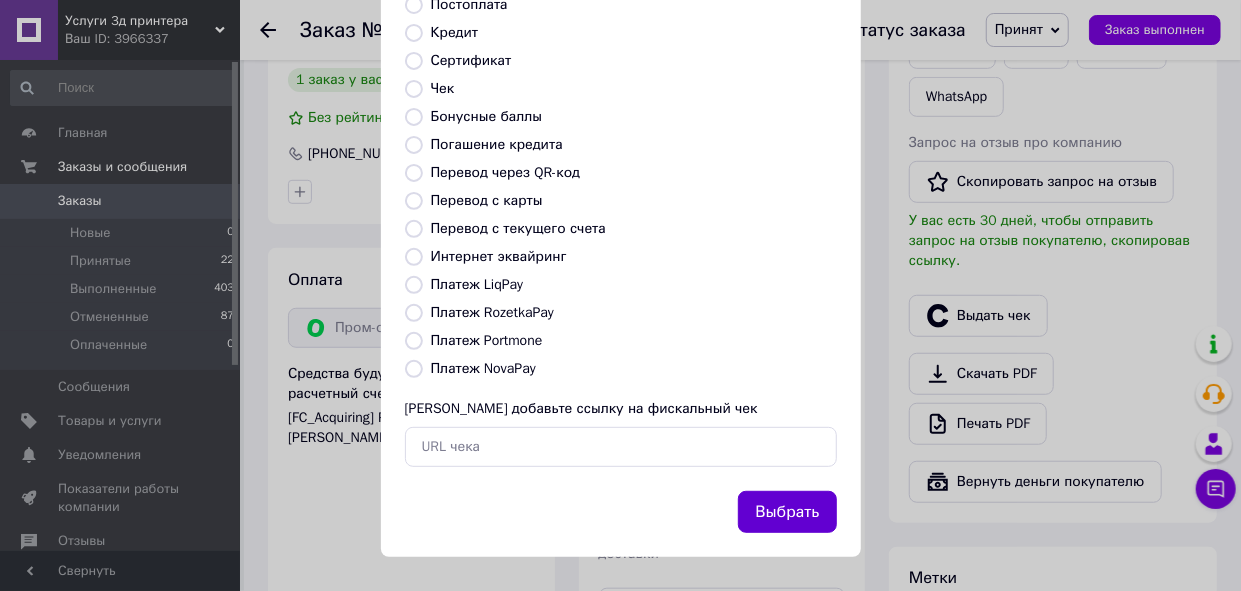 click on "Выбрать" at bounding box center [787, 512] 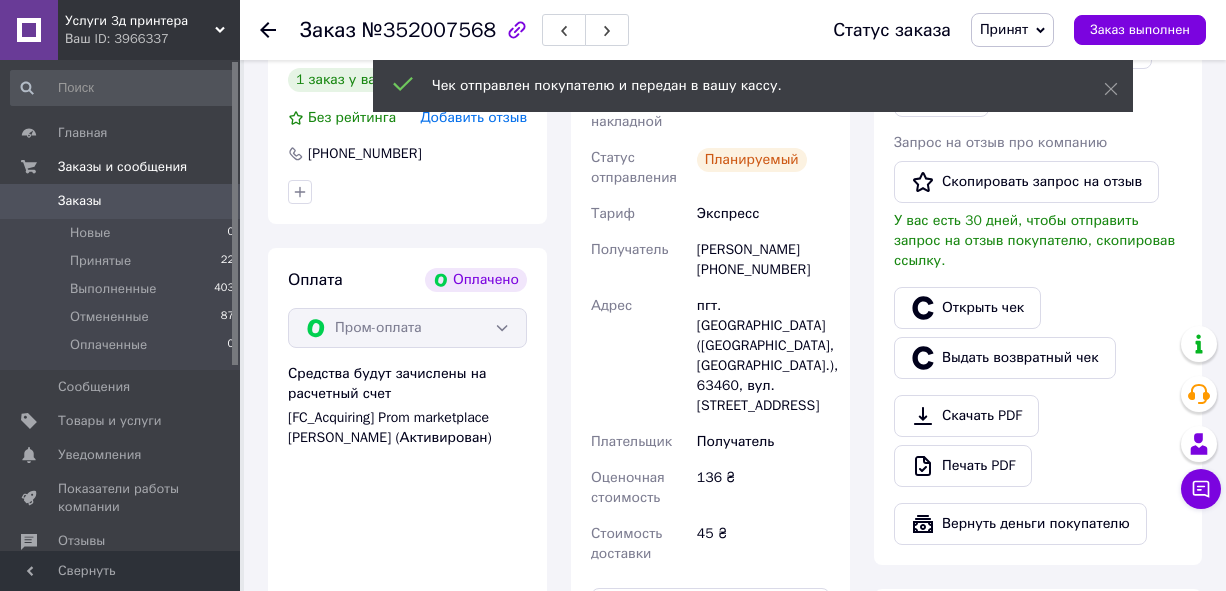 click 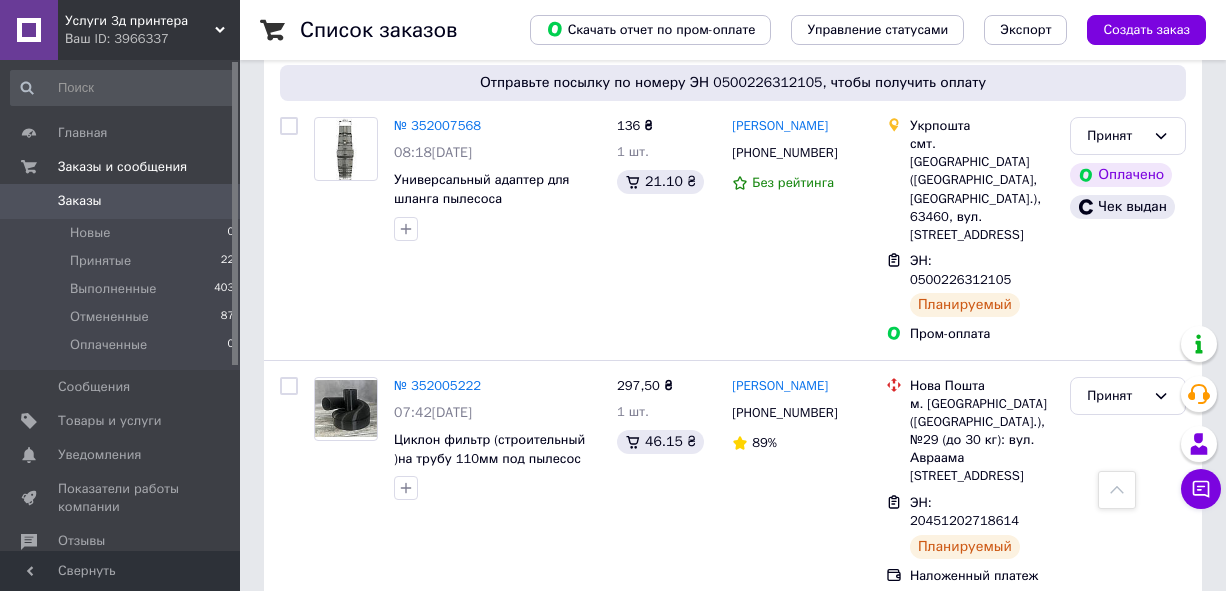 scroll, scrollTop: 1200, scrollLeft: 0, axis: vertical 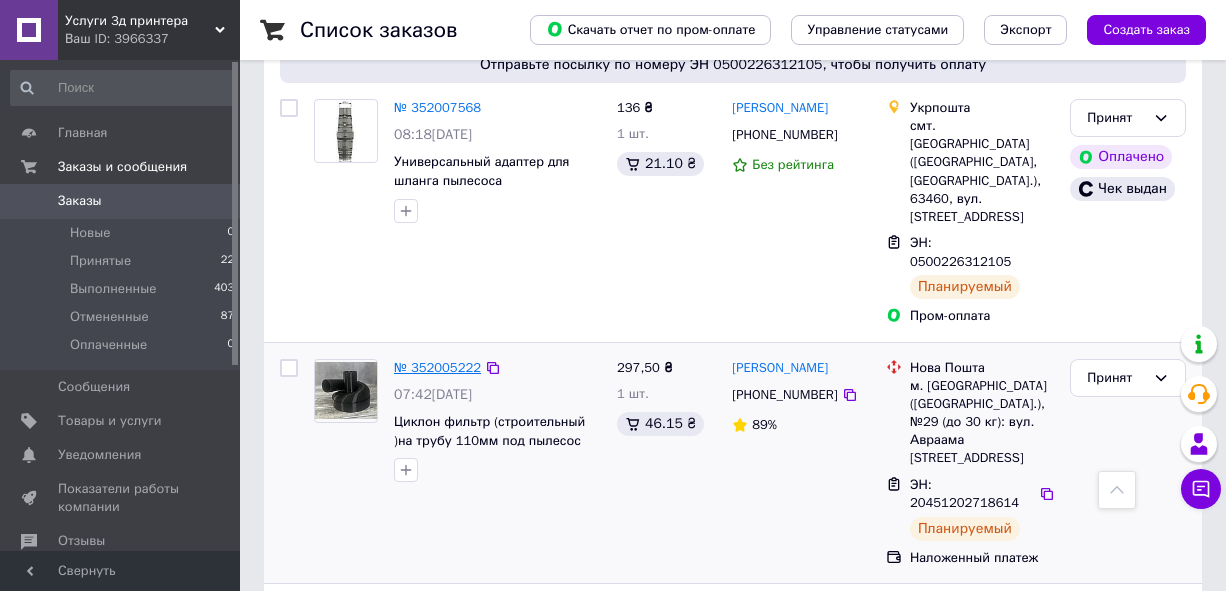 click on "№ 352005222" at bounding box center [437, 367] 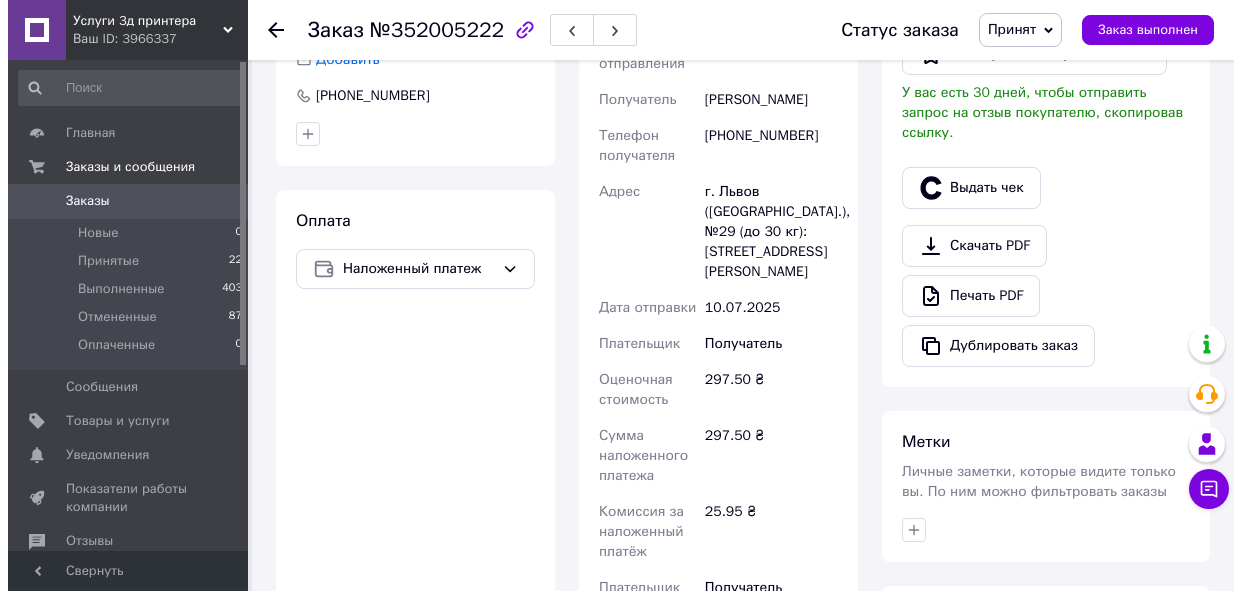 scroll, scrollTop: 508, scrollLeft: 0, axis: vertical 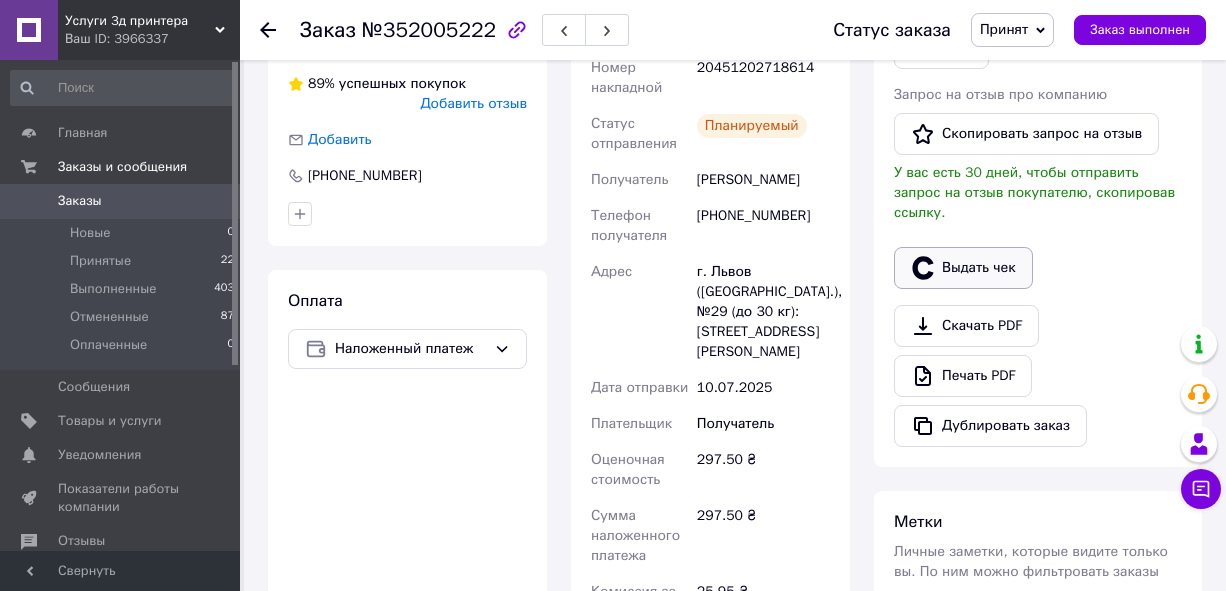 click on "Выдать чек" at bounding box center [963, 268] 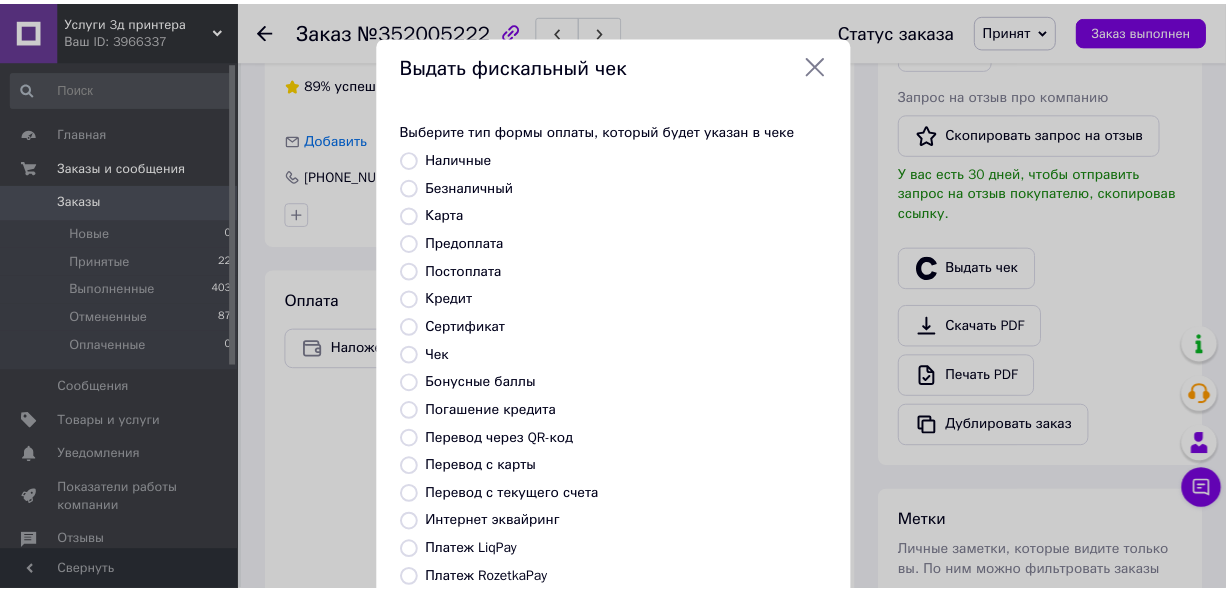 scroll, scrollTop: 266, scrollLeft: 0, axis: vertical 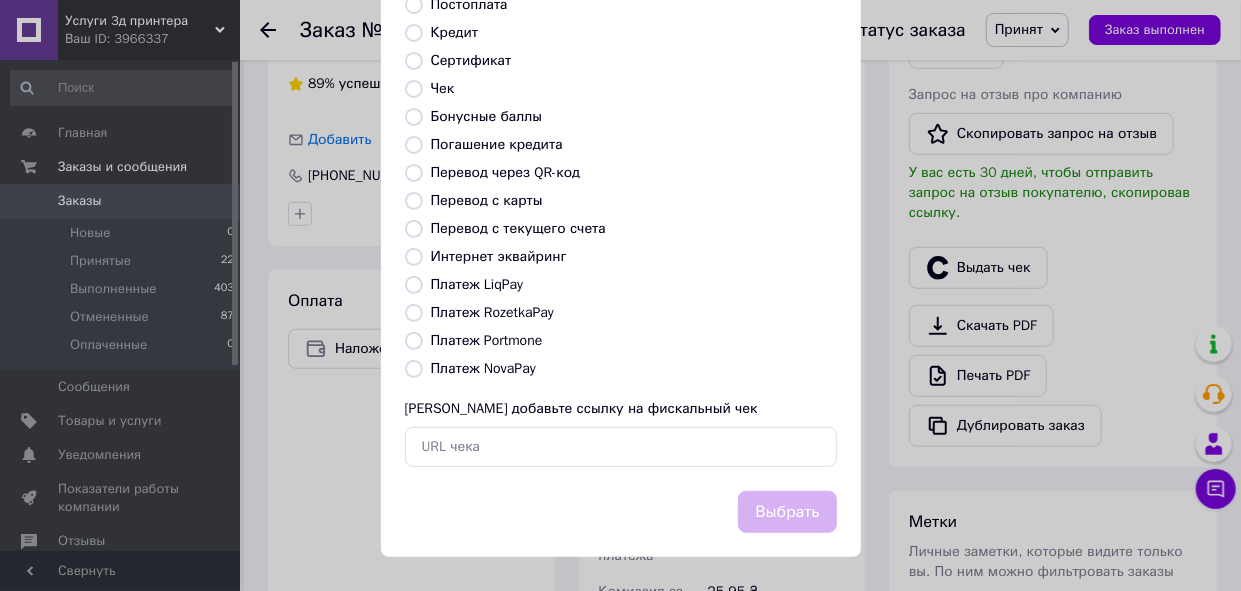 click on "Платеж NovaPay" at bounding box center [414, 369] 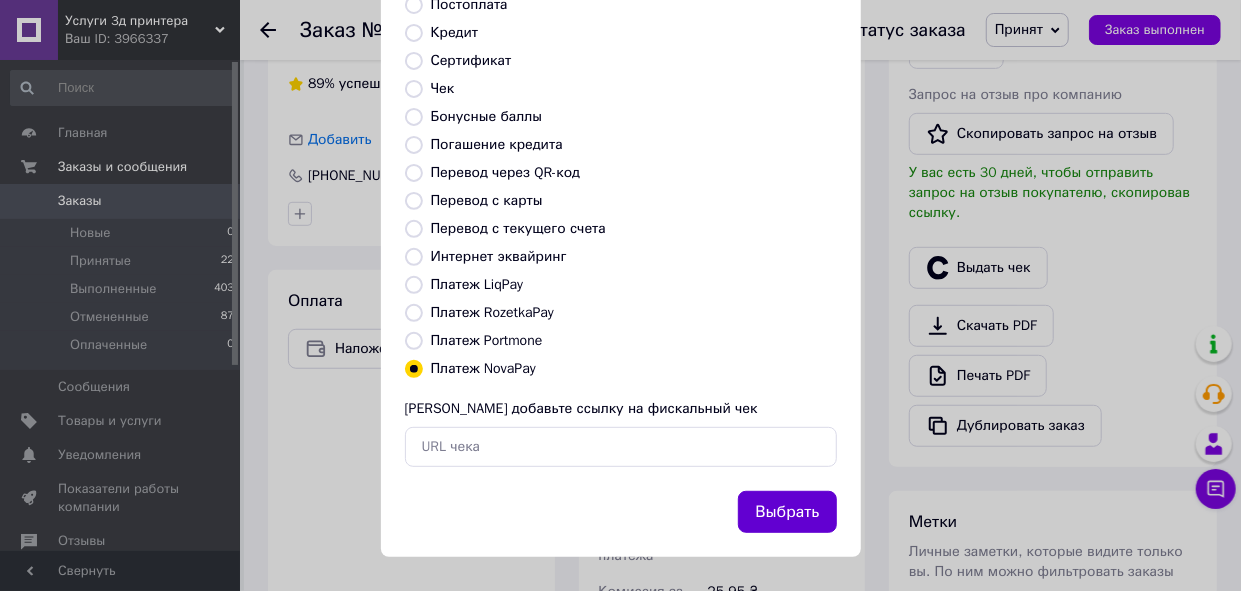 click on "Выбрать" at bounding box center (787, 512) 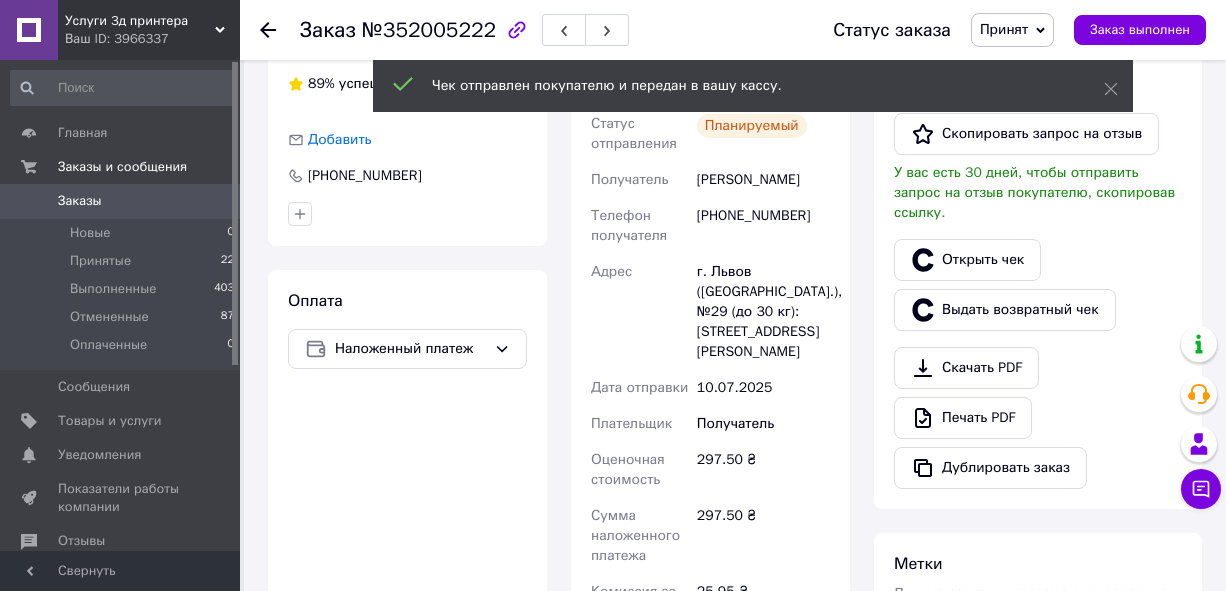 click 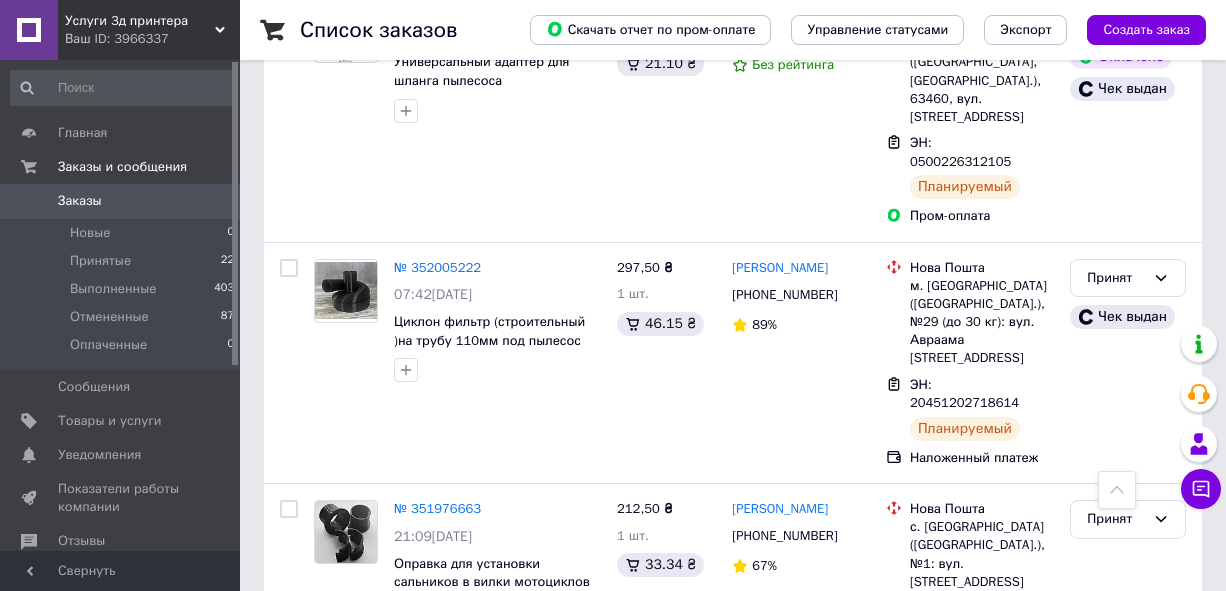 scroll, scrollTop: 1400, scrollLeft: 0, axis: vertical 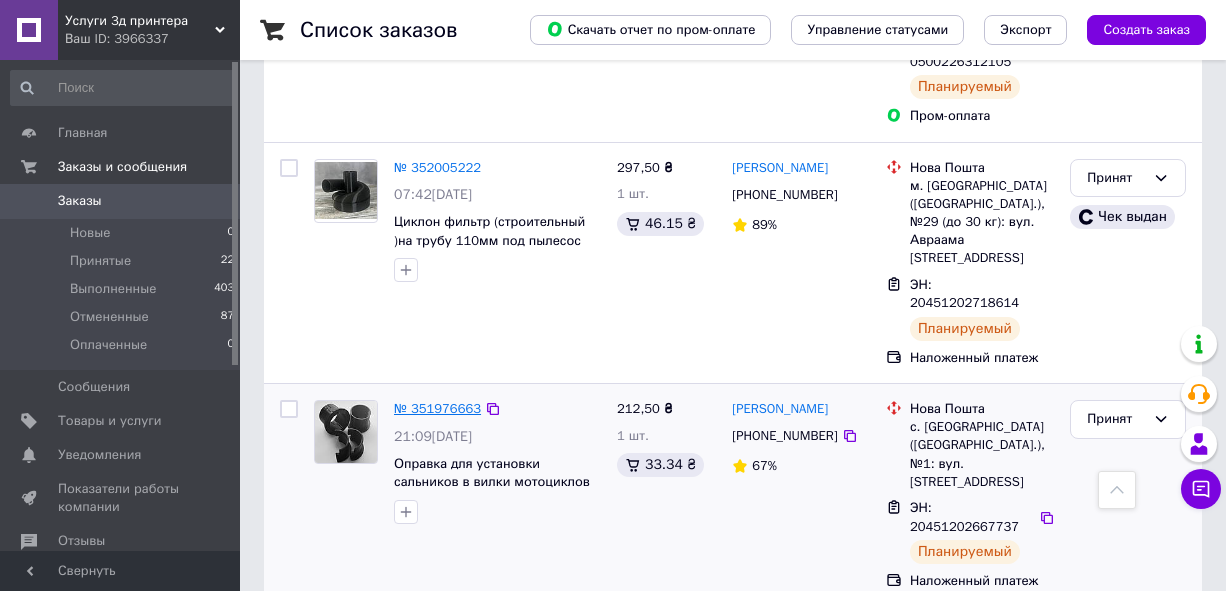click on "№ 351976663" at bounding box center (437, 408) 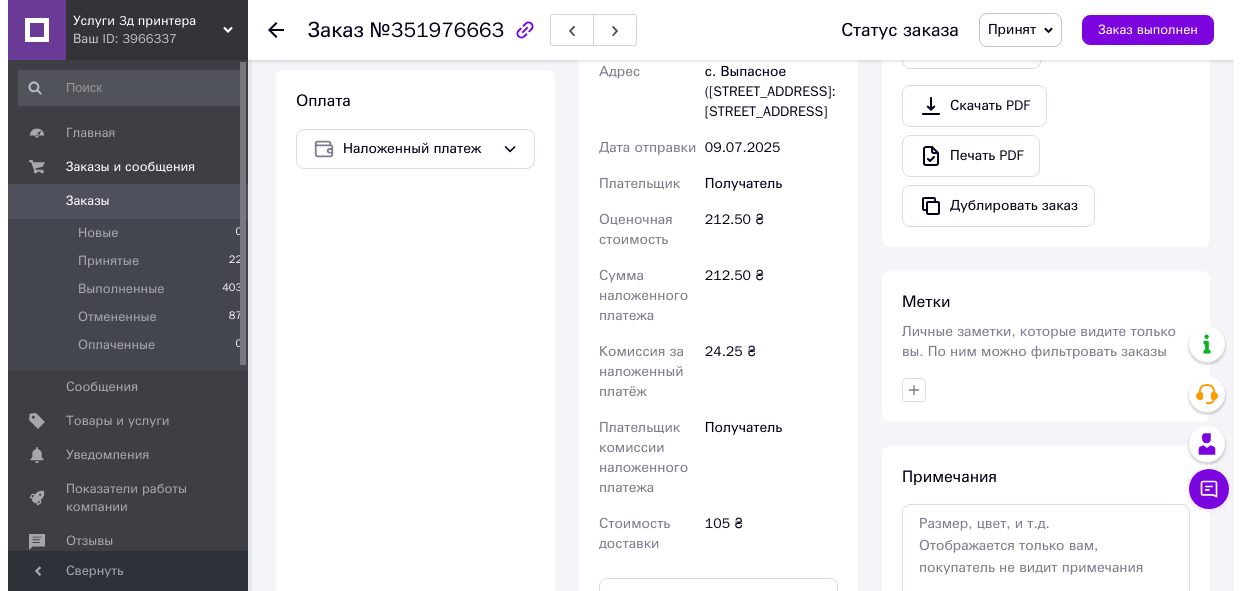 scroll, scrollTop: 528, scrollLeft: 0, axis: vertical 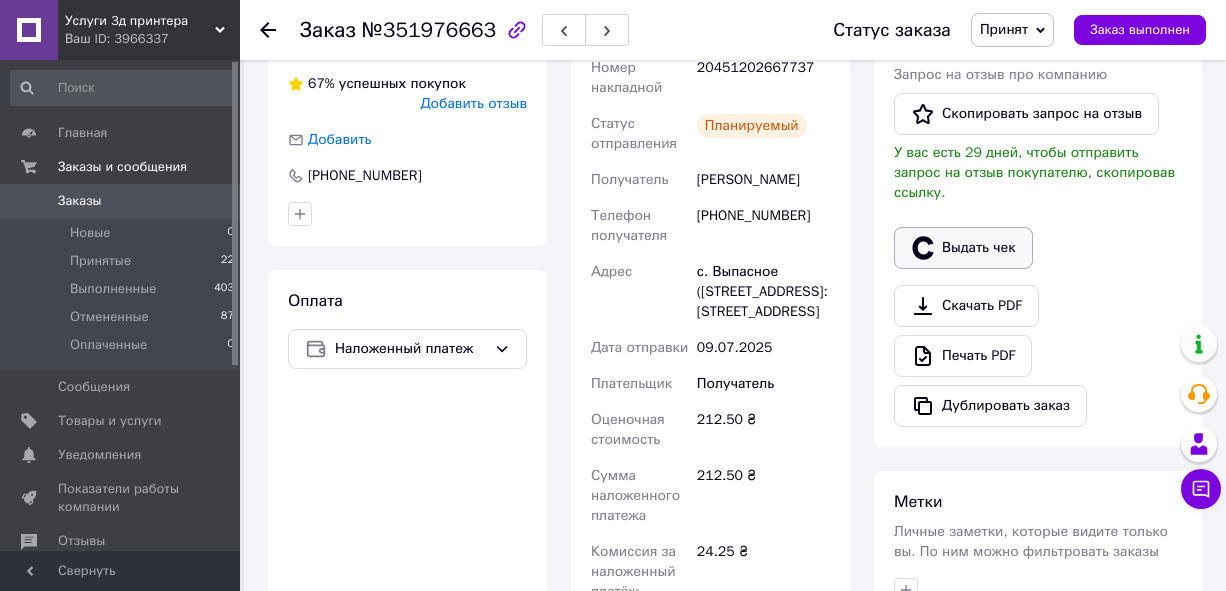 click on "Выдать чек" at bounding box center (963, 248) 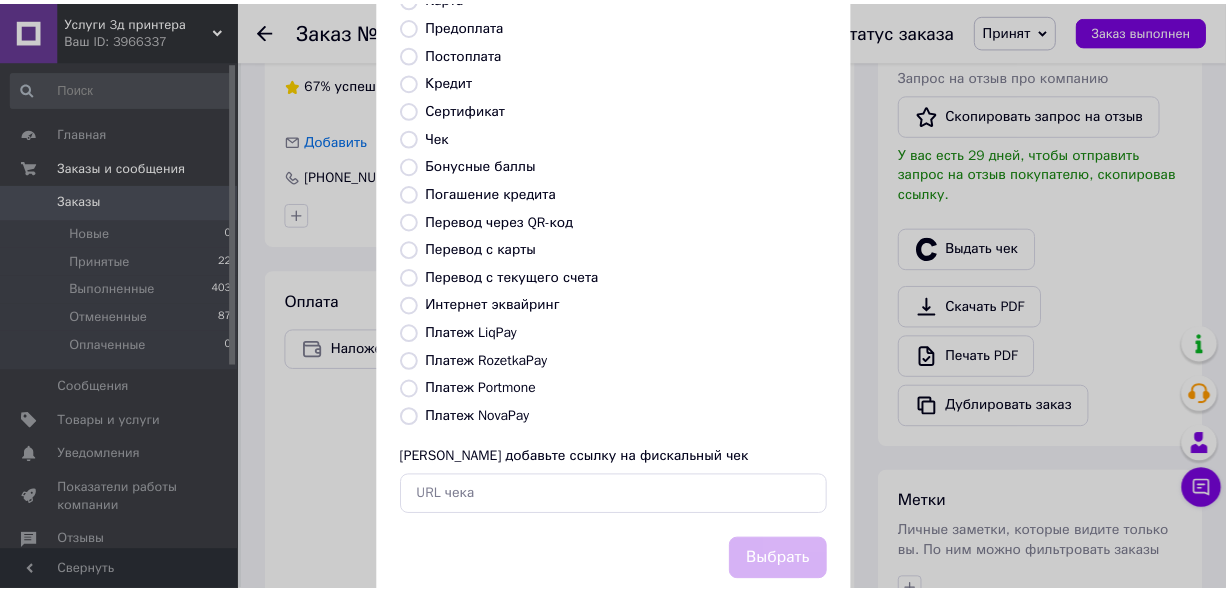 scroll, scrollTop: 266, scrollLeft: 0, axis: vertical 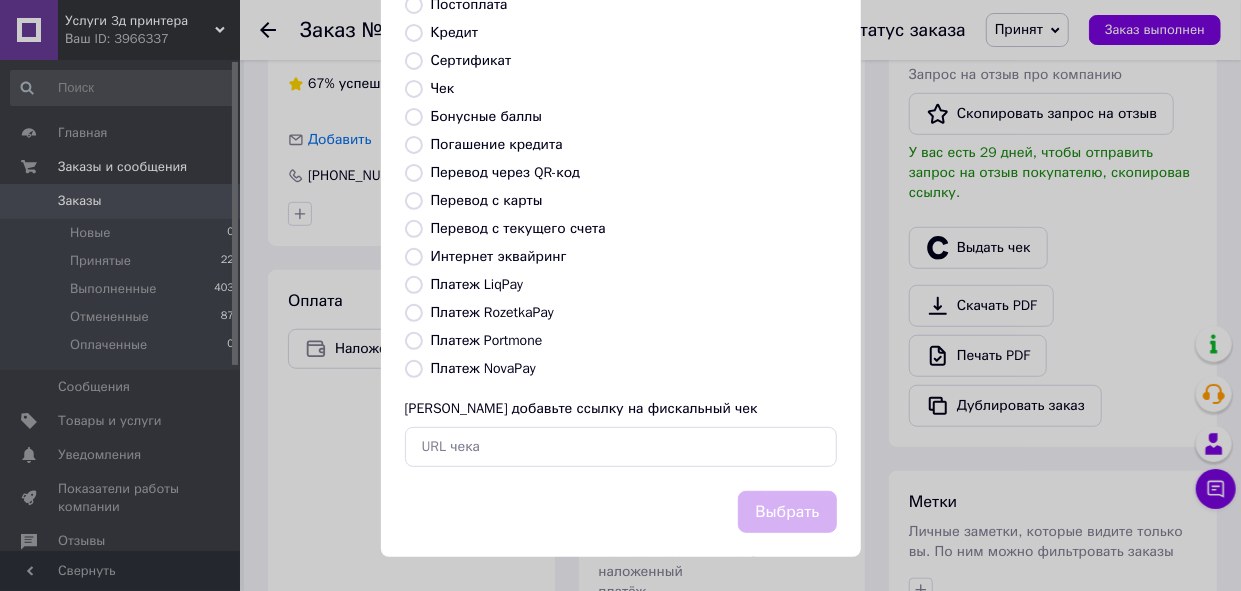 click on "Платеж NovaPay" at bounding box center (414, 369) 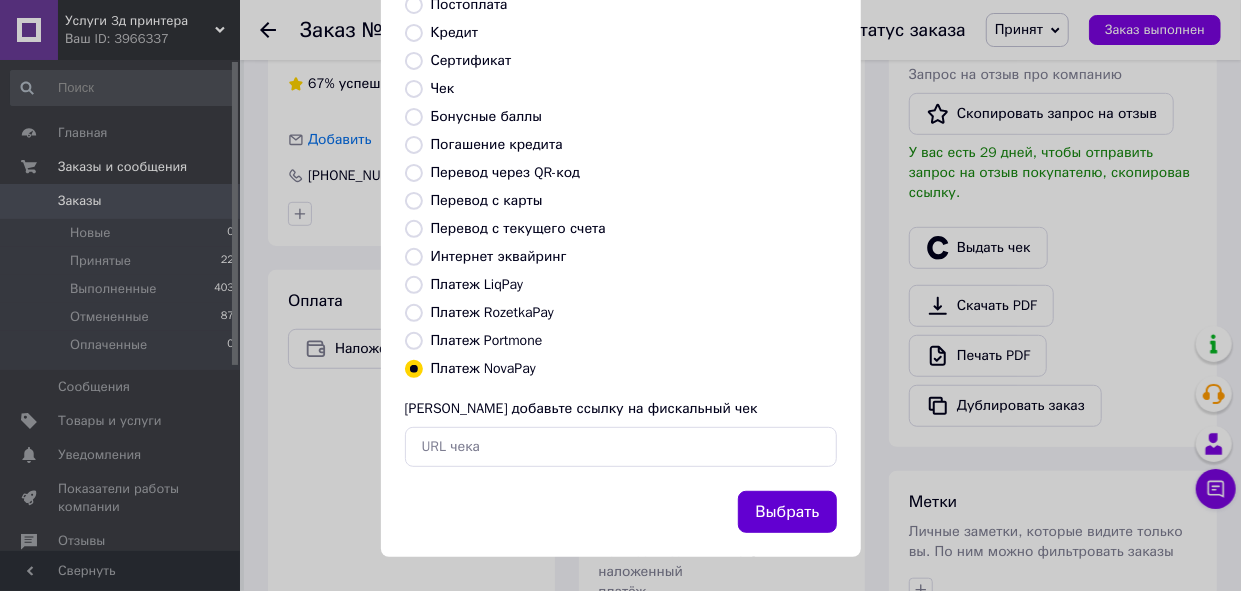 click on "Выбрать" at bounding box center [787, 512] 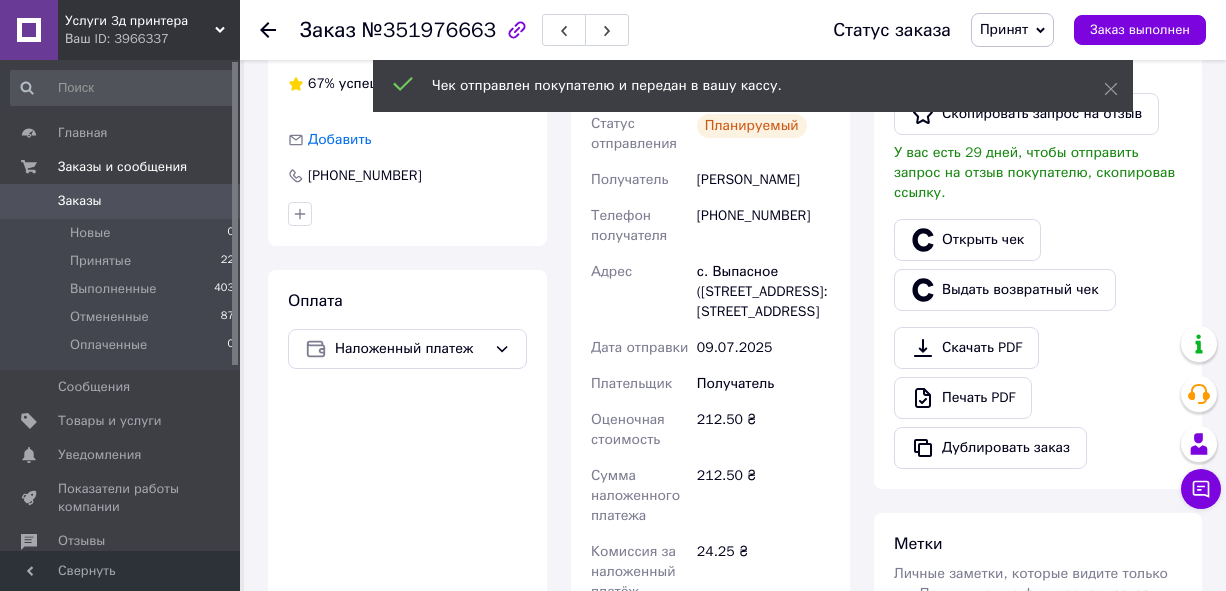 click 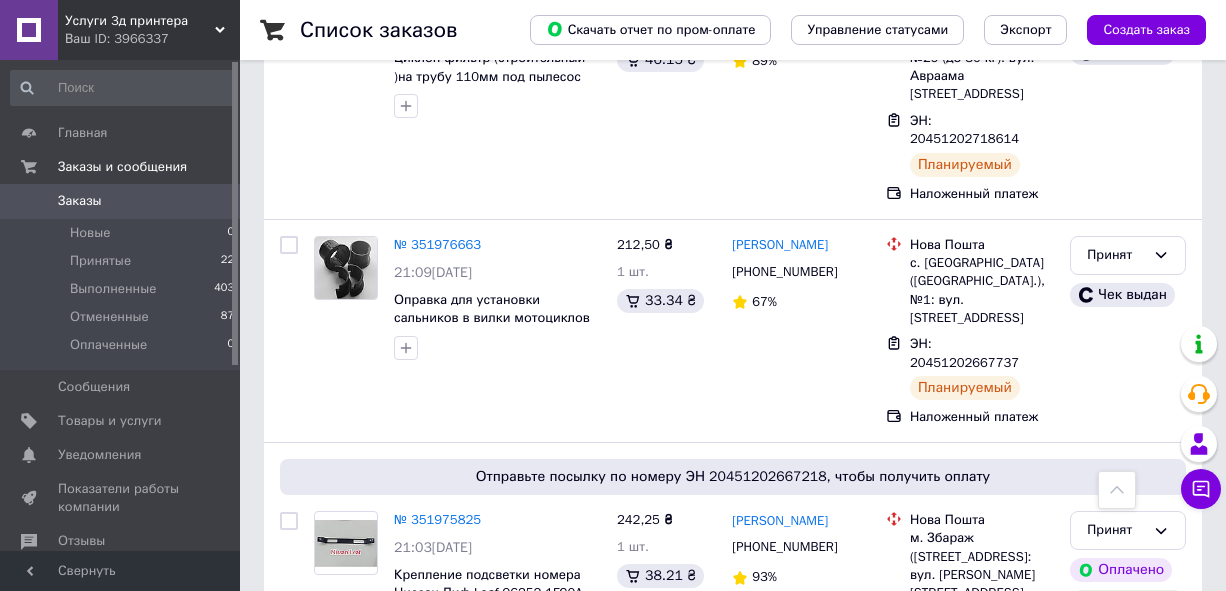 scroll, scrollTop: 1700, scrollLeft: 0, axis: vertical 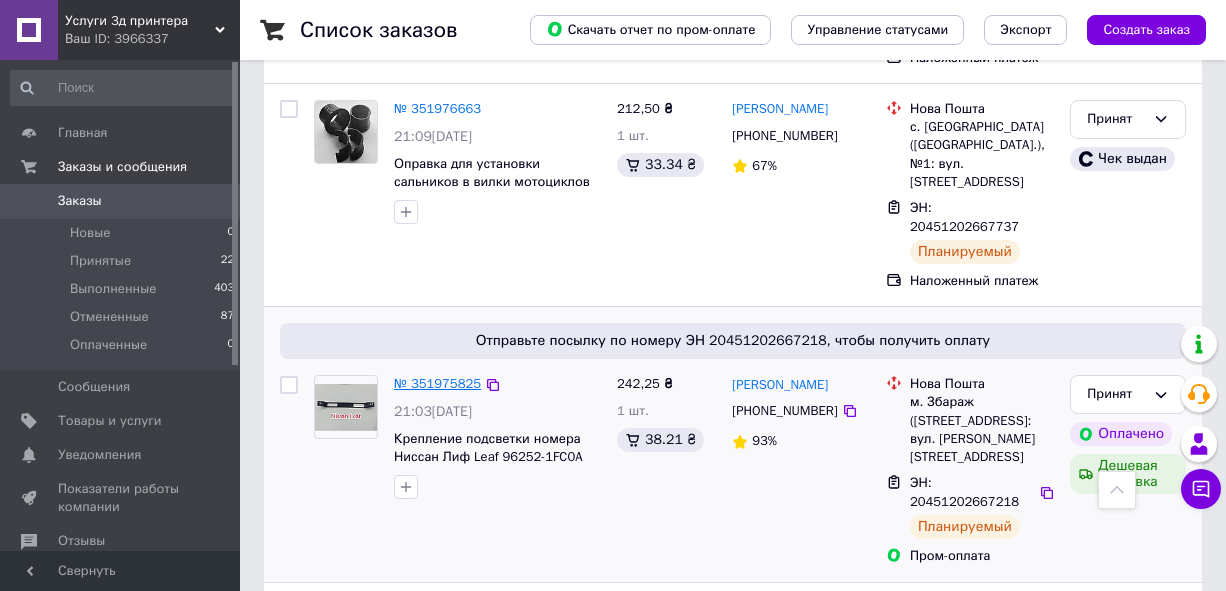 click on "№ 351975825" at bounding box center (437, 383) 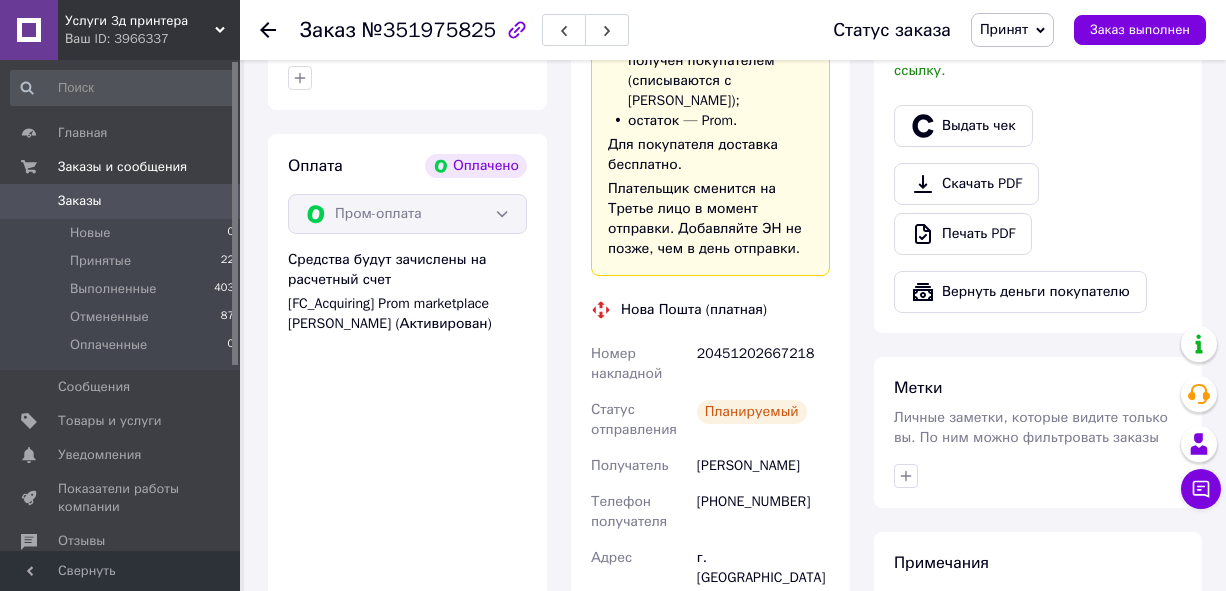 scroll, scrollTop: 662, scrollLeft: 0, axis: vertical 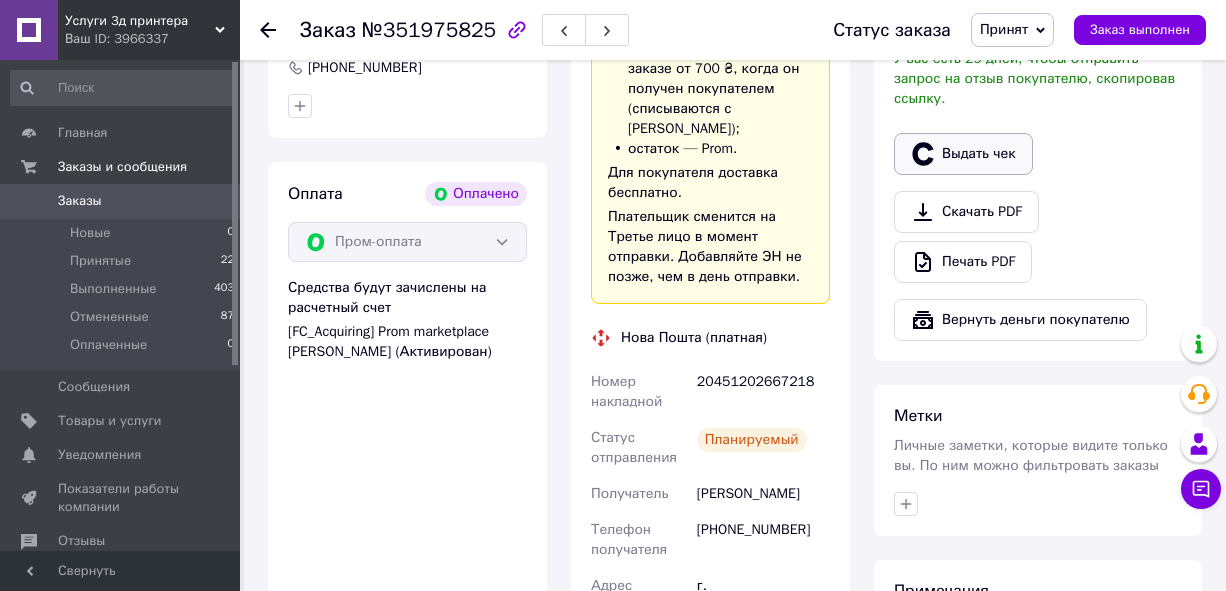 click on "Выдать чек" at bounding box center [963, 154] 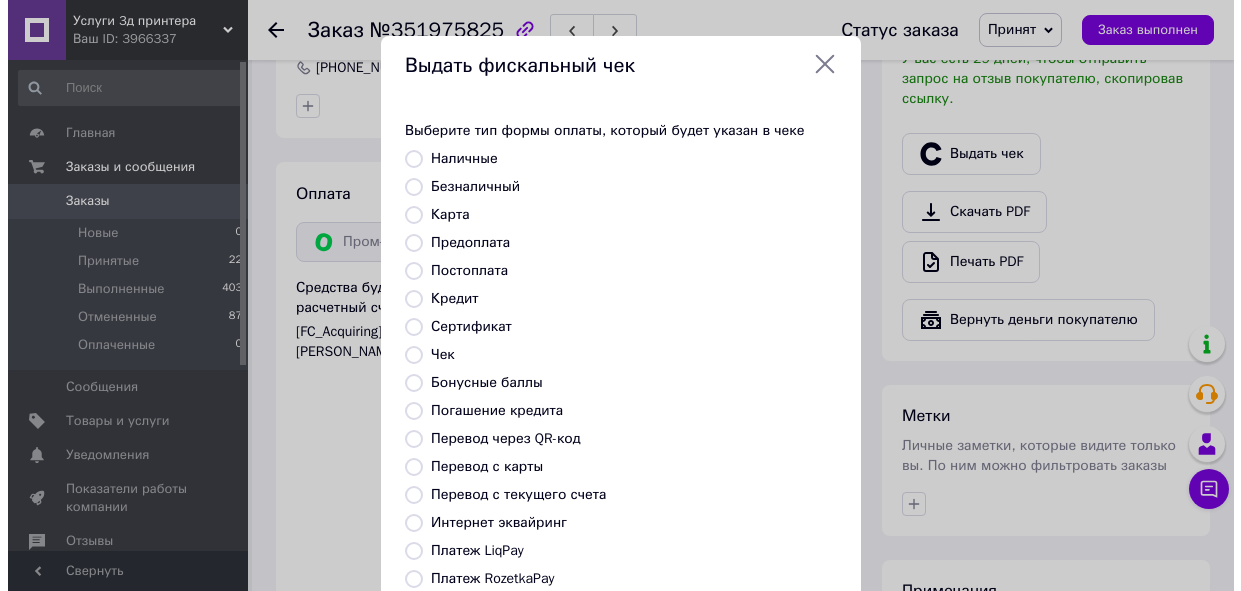 scroll, scrollTop: 630, scrollLeft: 0, axis: vertical 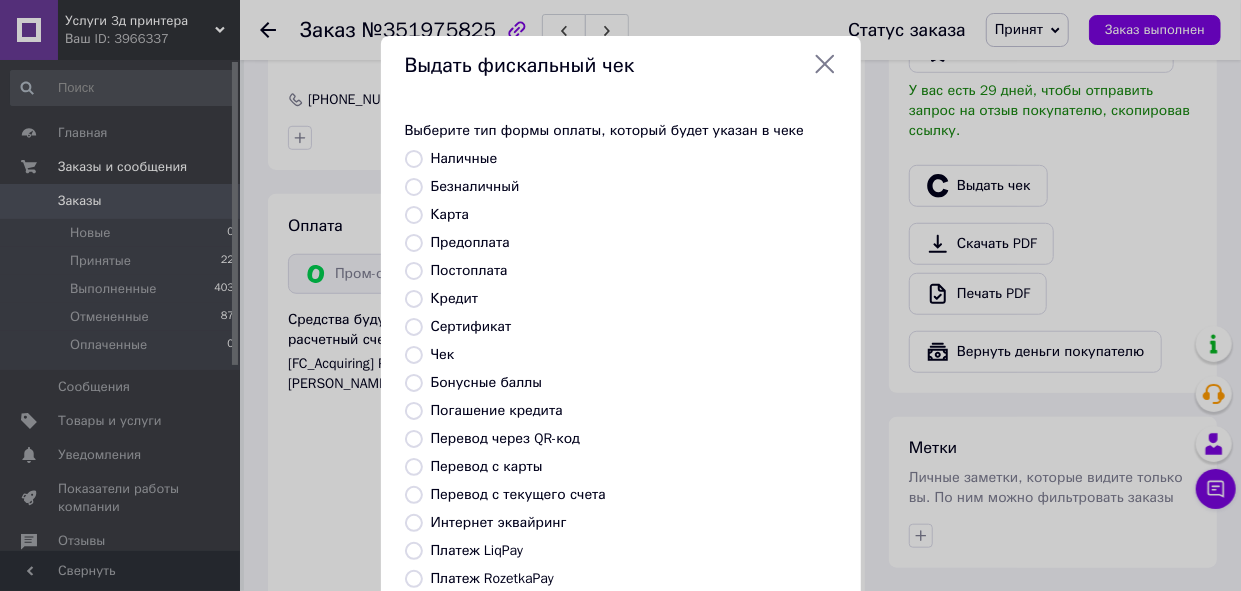 click on "Предоплата" at bounding box center (414, 243) 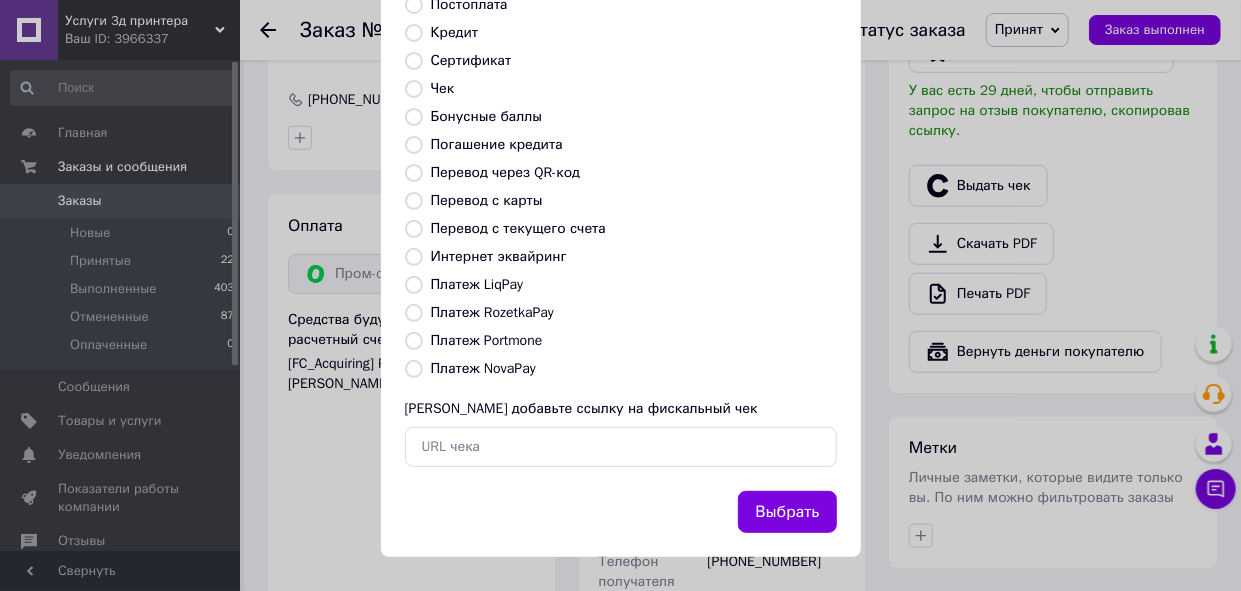 scroll, scrollTop: 266, scrollLeft: 0, axis: vertical 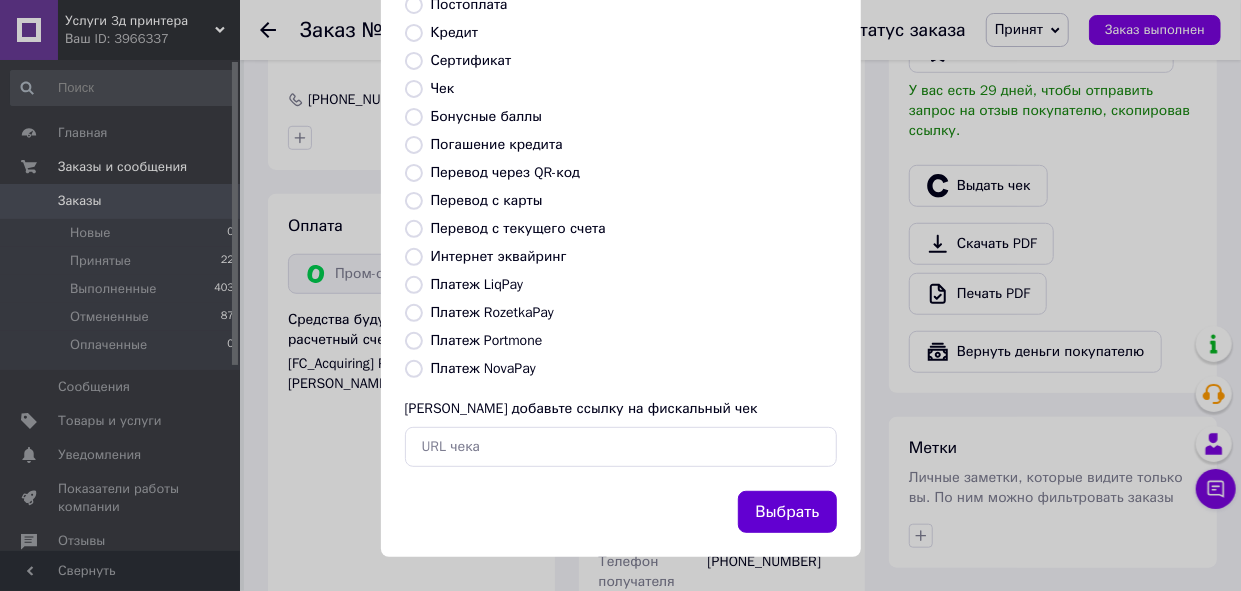 click on "Выбрать" at bounding box center (787, 512) 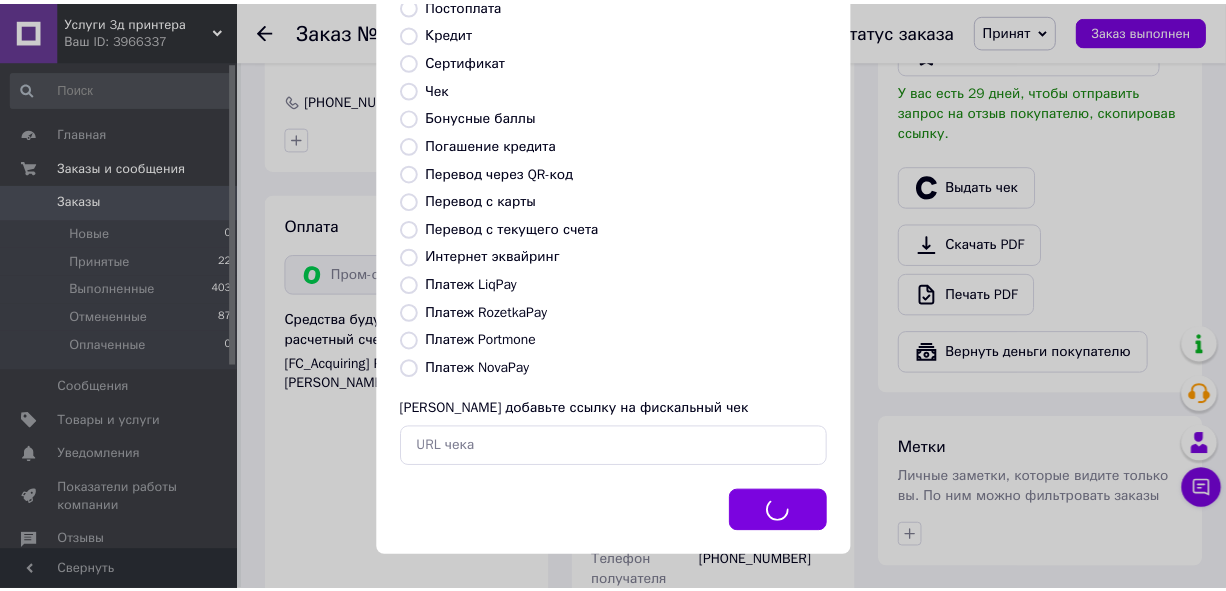 scroll, scrollTop: 662, scrollLeft: 0, axis: vertical 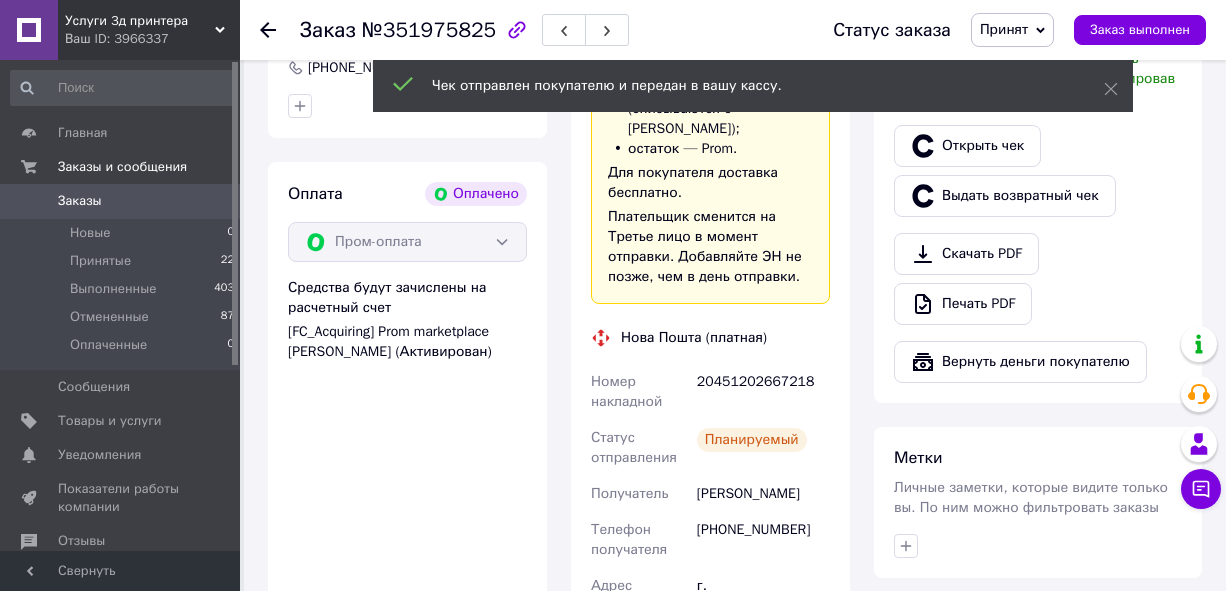 click 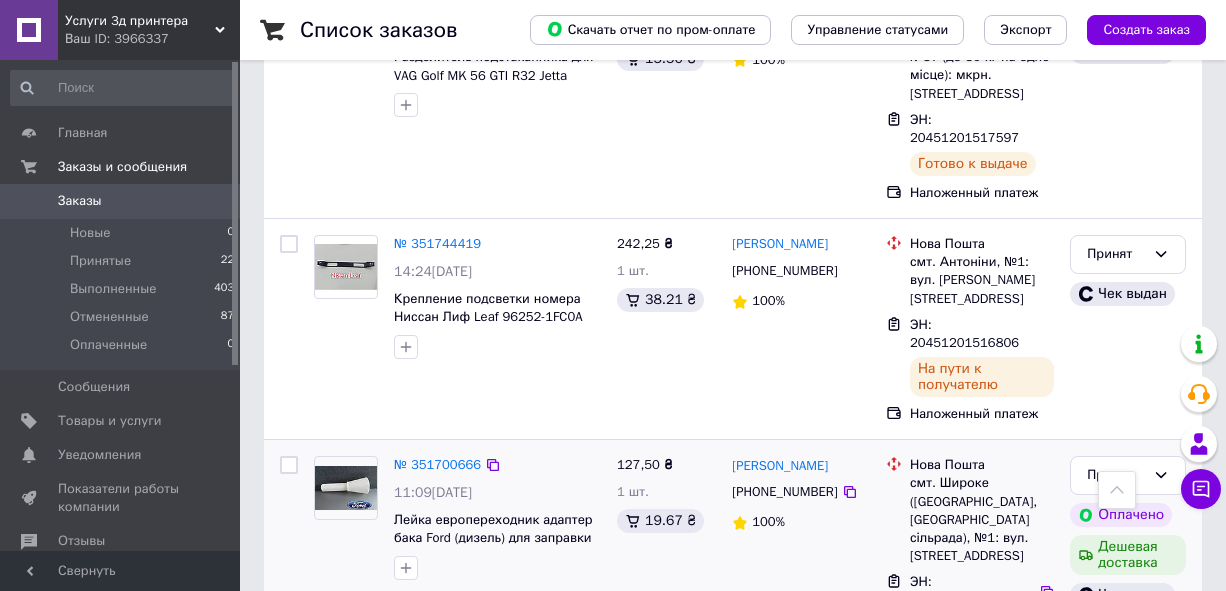 scroll, scrollTop: 3500, scrollLeft: 0, axis: vertical 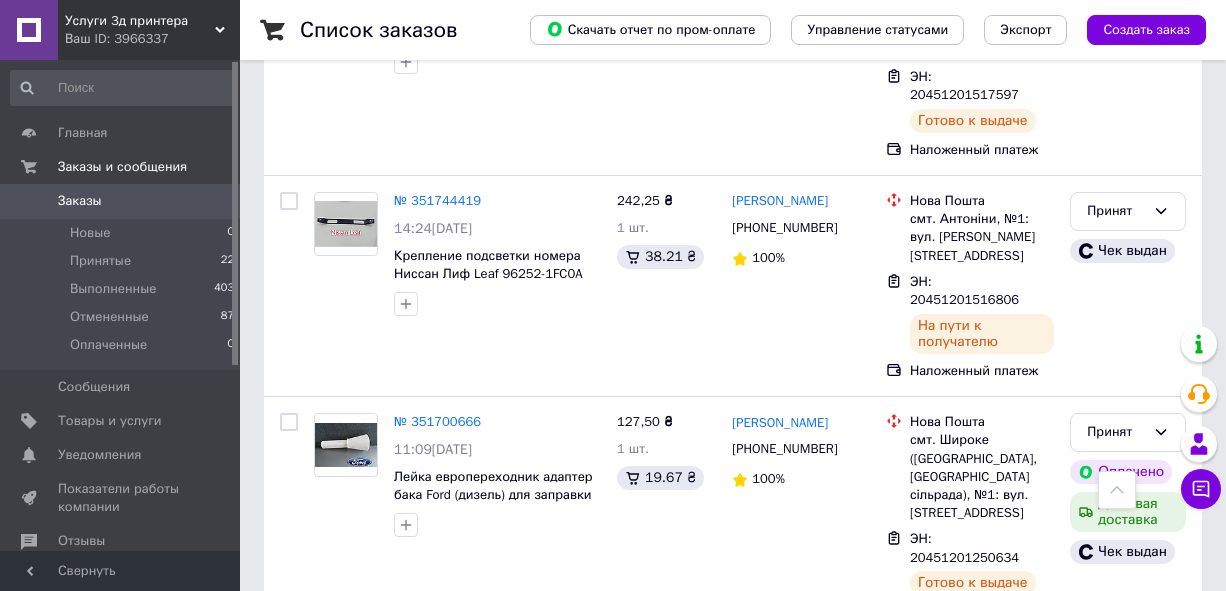 click on "Принят" at bounding box center (1116, 674) 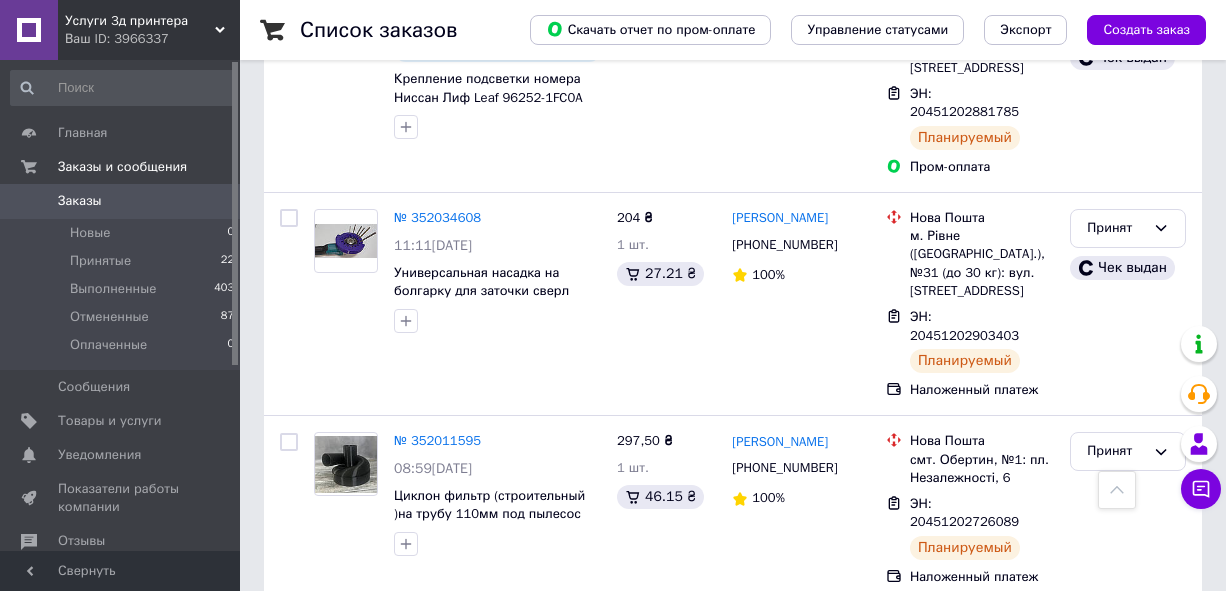 scroll, scrollTop: 0, scrollLeft: 0, axis: both 